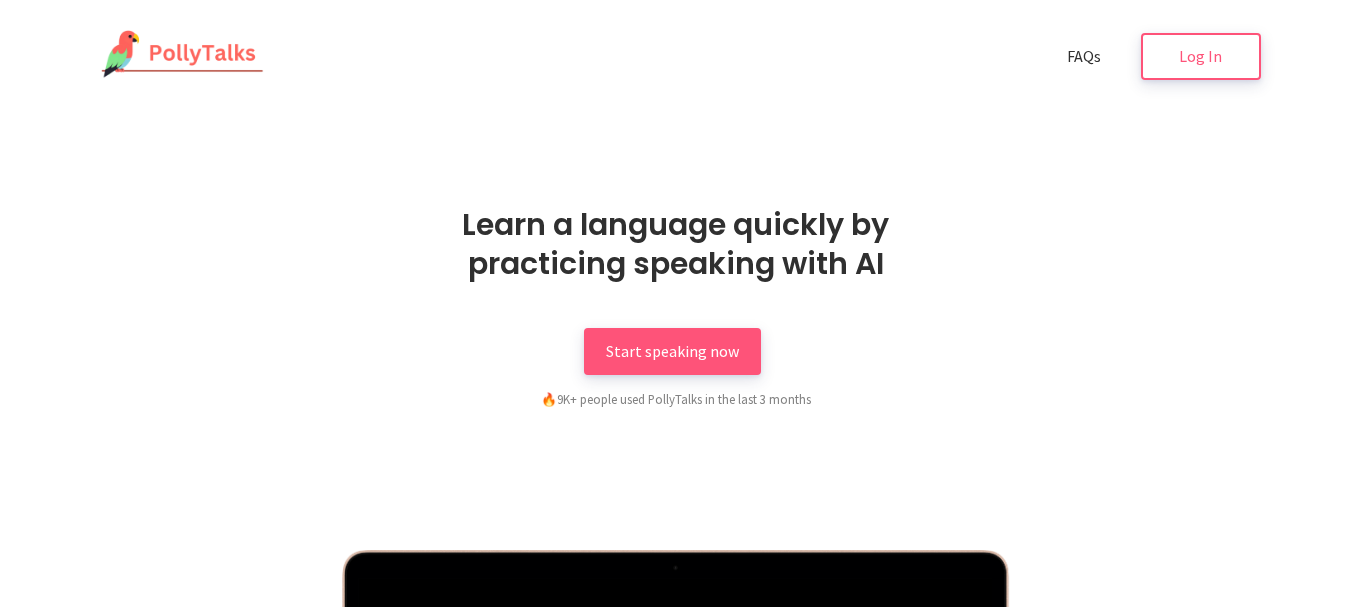 scroll, scrollTop: 0, scrollLeft: 0, axis: both 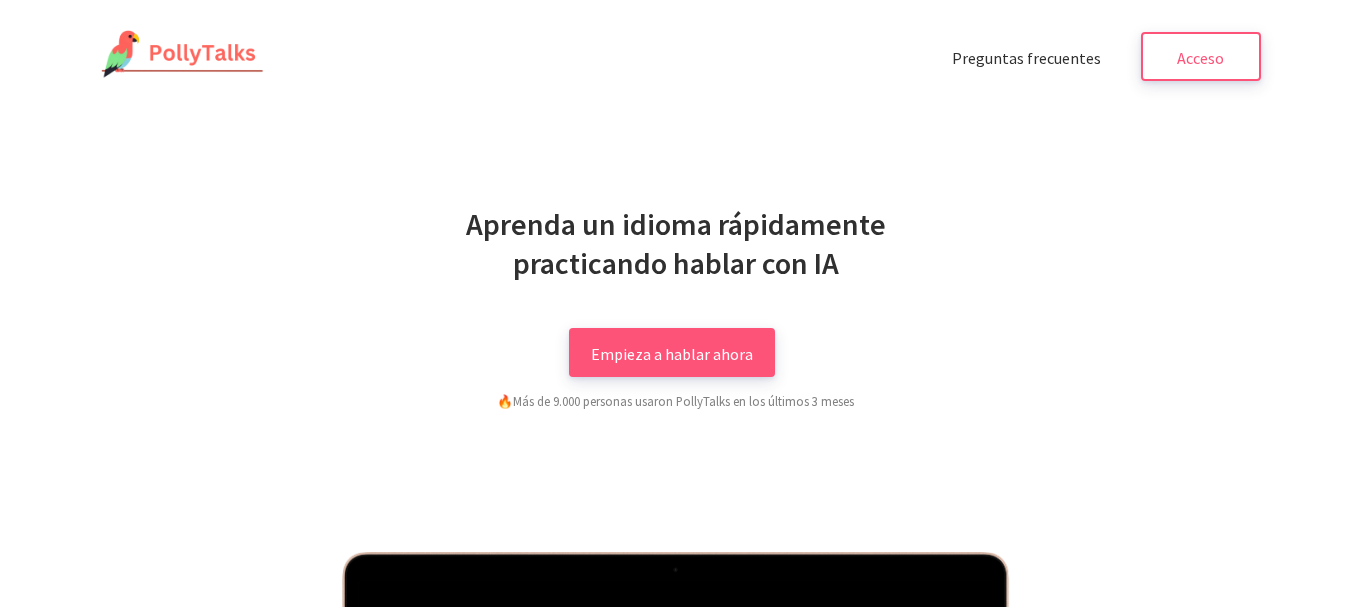 click on "Aprenda un idioma rápidamente practicando hablar con IA
Empieza a hablar ahora
🔥  Más de 9.000 personas usaron PollyTalks en los últimos 3 meses" at bounding box center [676, 308] 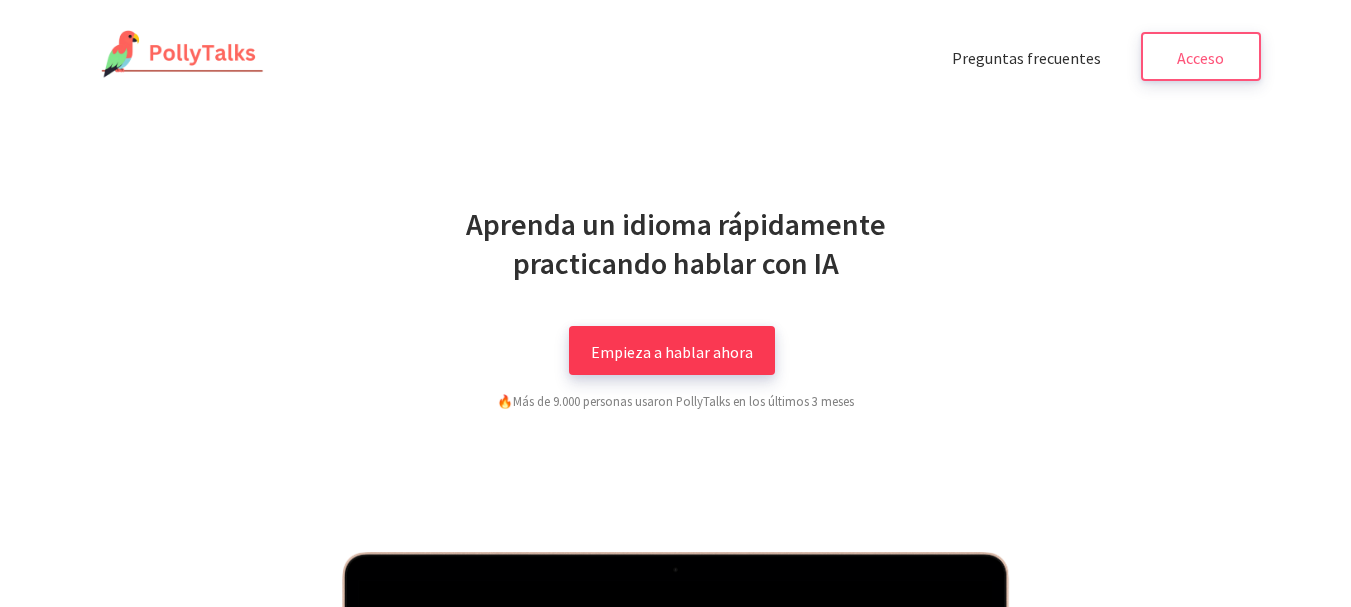 click on "Empieza a hablar ahora" at bounding box center (672, 350) 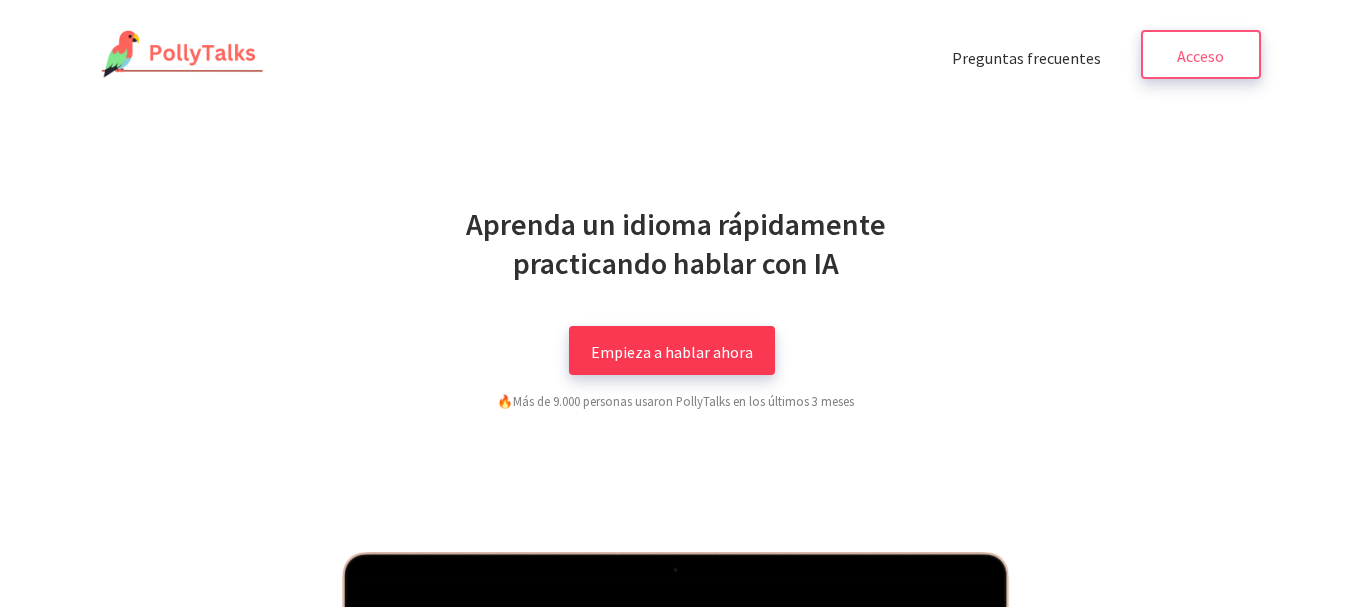 click on "Acceso" at bounding box center (1201, 54) 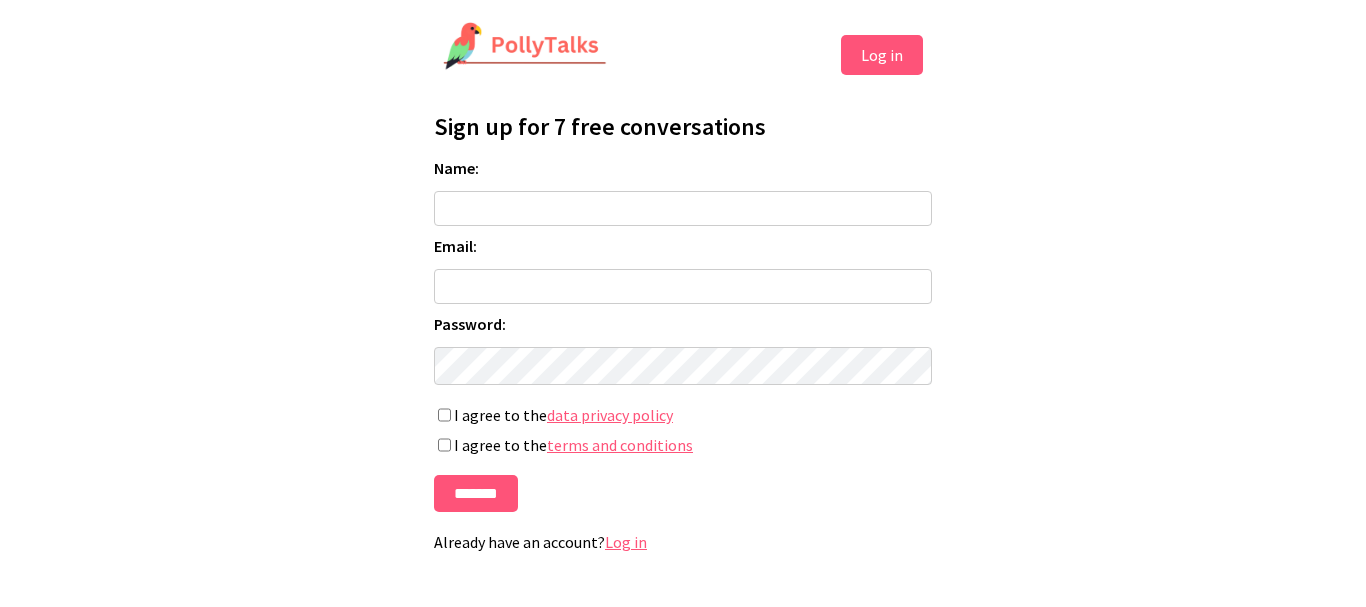 scroll, scrollTop: 0, scrollLeft: 0, axis: both 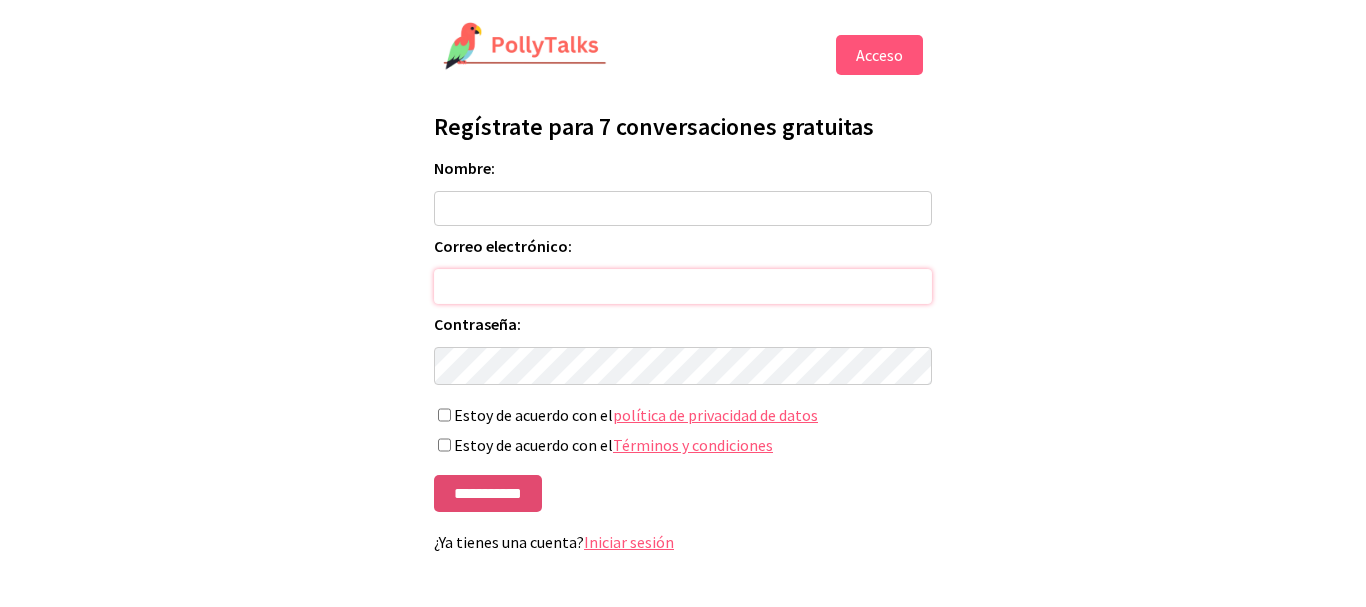 type on "**********" 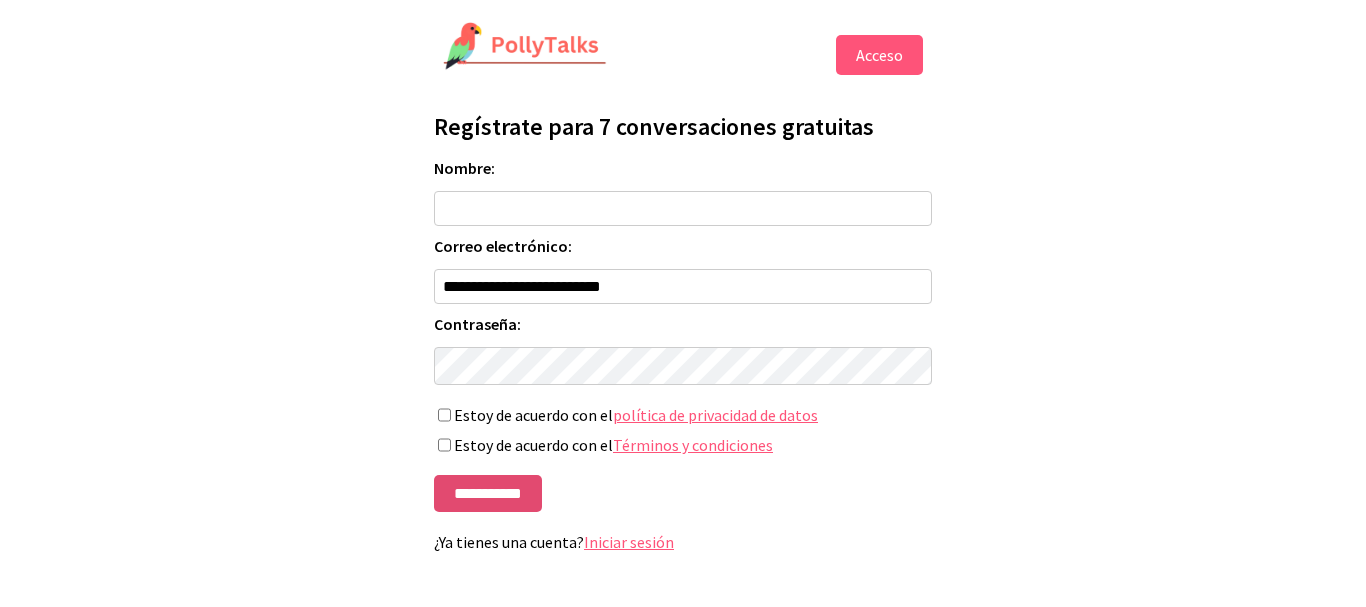click on "**********" at bounding box center (488, 493) 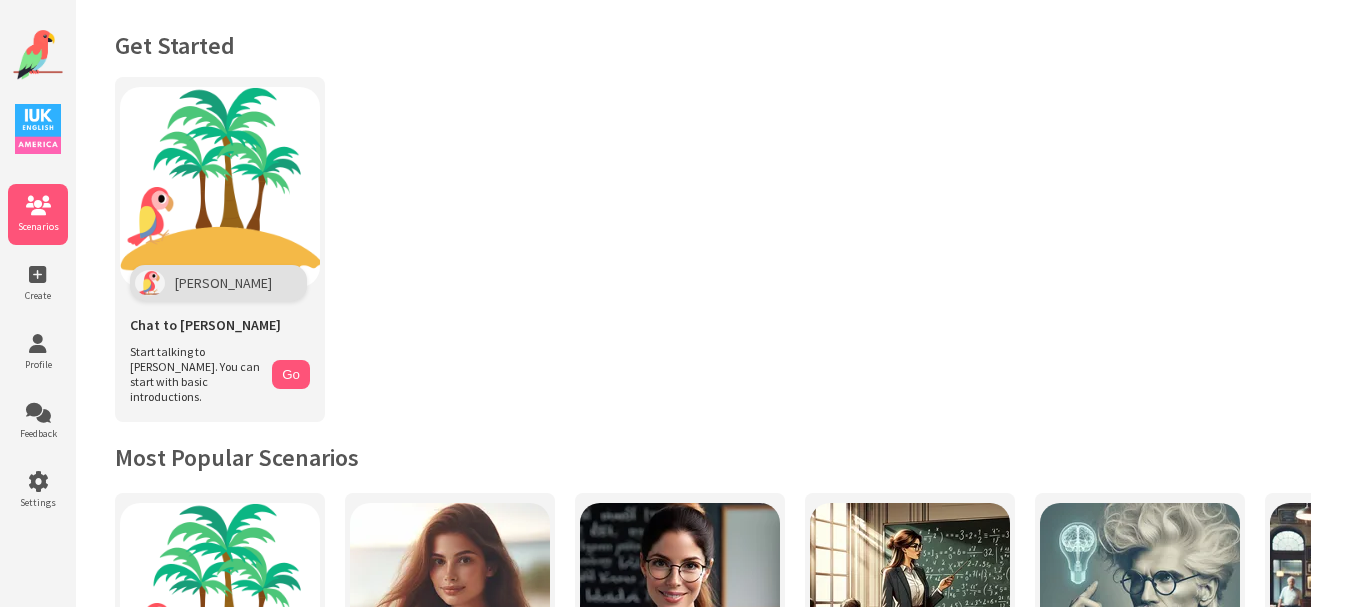 scroll, scrollTop: 0, scrollLeft: 0, axis: both 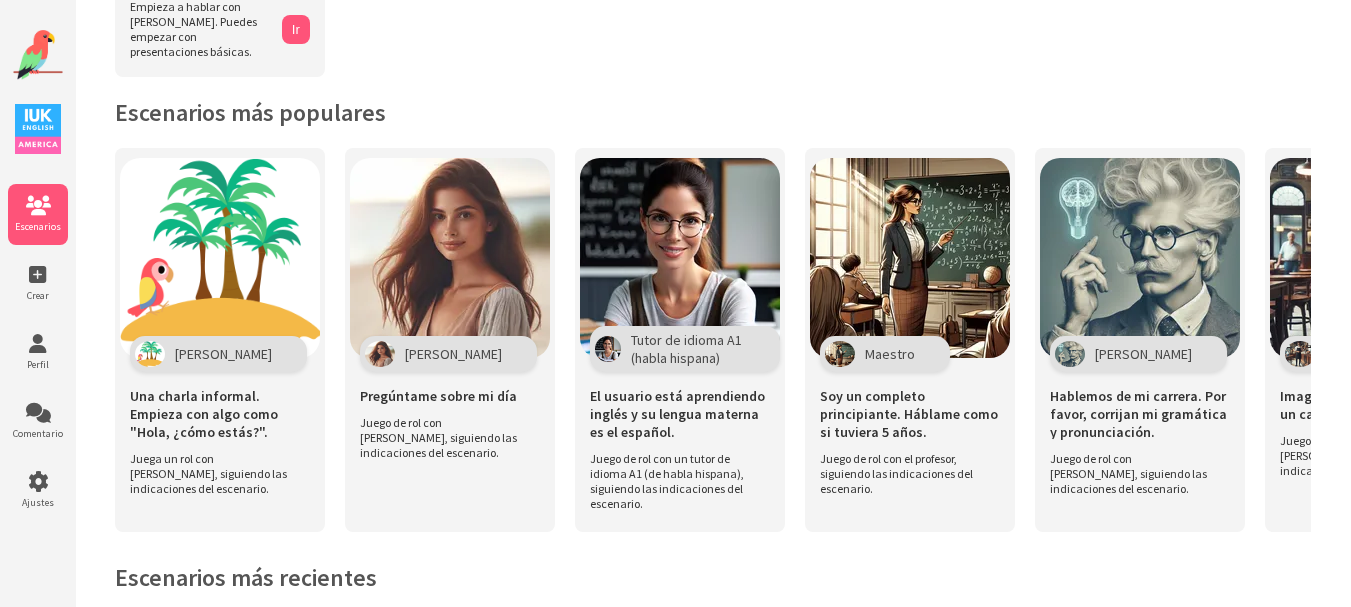 click on "Polly
Una charla informal. Empieza con algo como "Hola, ¿cómo estás?".
Juega un rol con Polly, siguiendo las indicaciones del escenario.
María
Pregúntame sobre mi día
Juego de rol con María, siguiendo las indicaciones del escenario.
Tutor de idioma A1 (habla hispana)
El usuario está aprendiendo inglés y su lengua materna es el español." at bounding box center [713, 350] 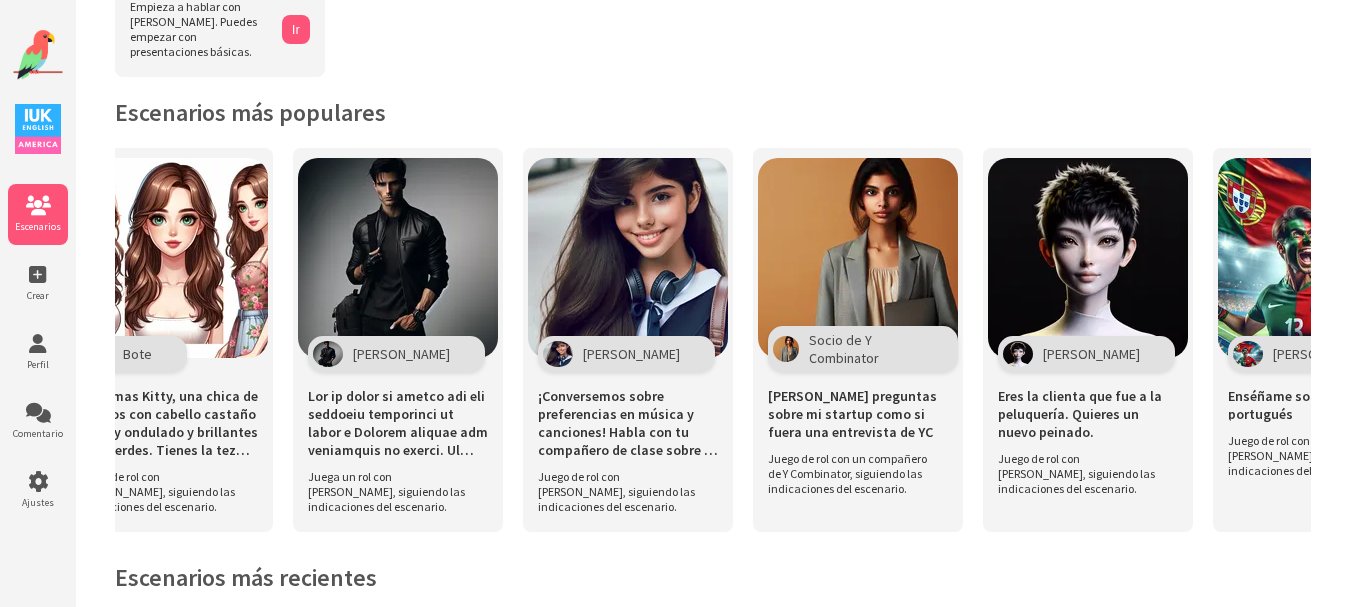 scroll, scrollTop: 0, scrollLeft: 11982, axis: horizontal 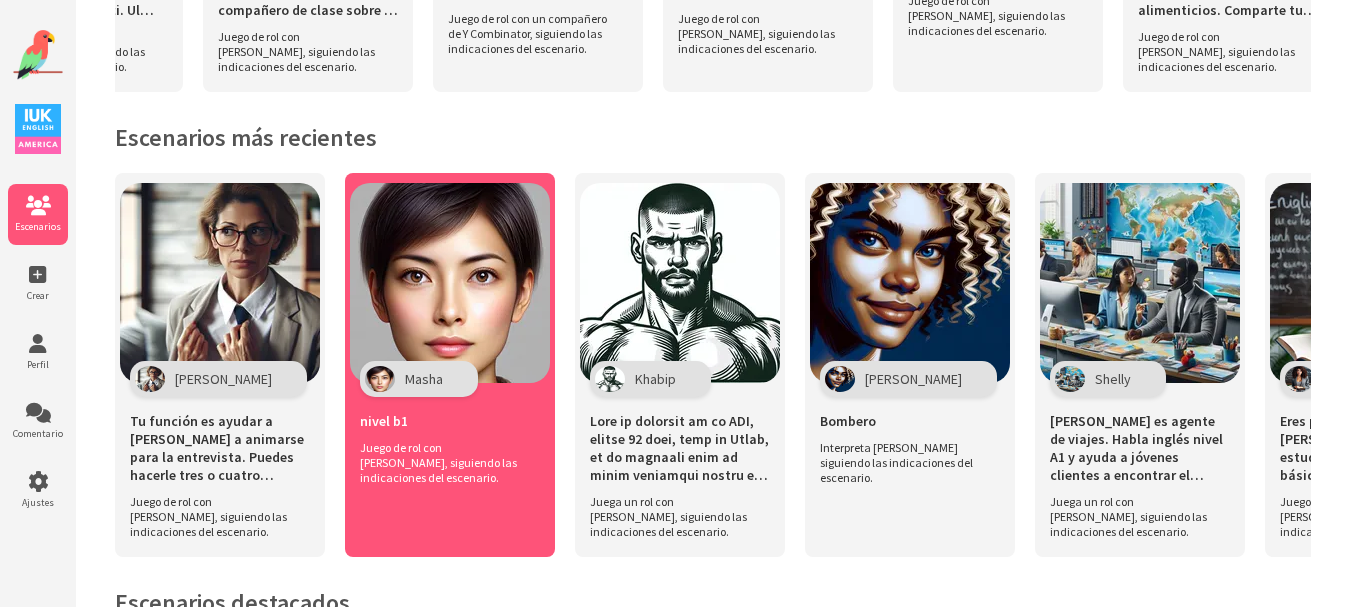 click on "Juego de rol con [PERSON_NAME], siguiendo las indicaciones del escenario." at bounding box center (445, 462) 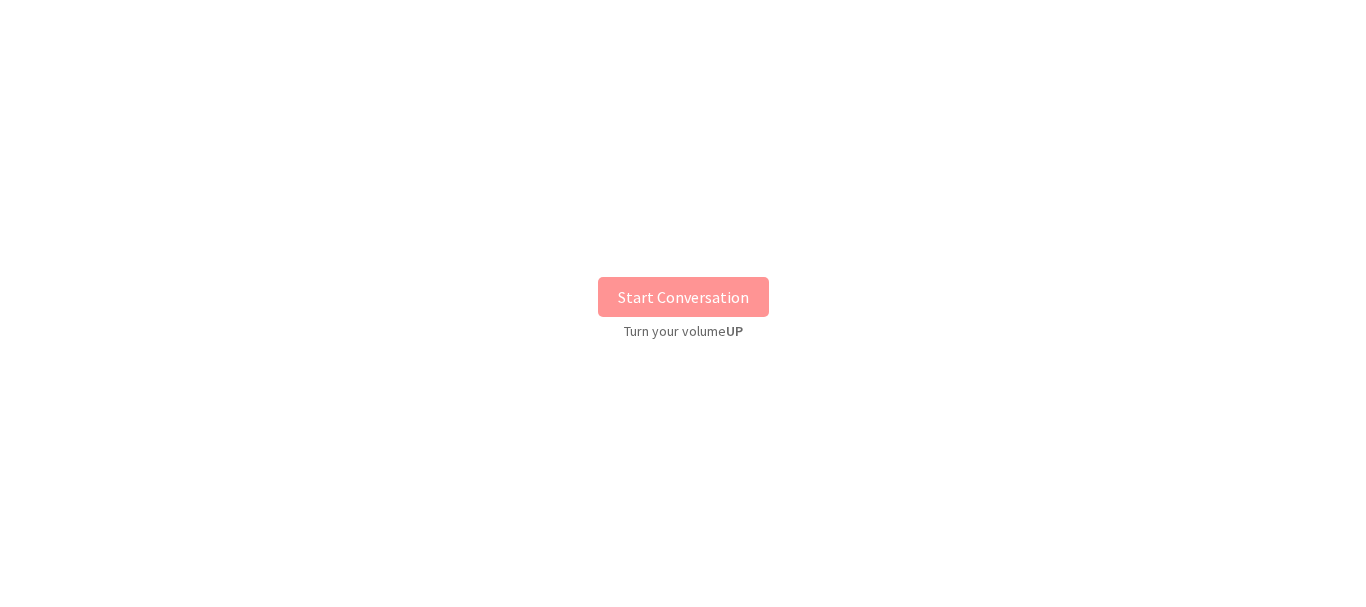 scroll, scrollTop: 0, scrollLeft: 0, axis: both 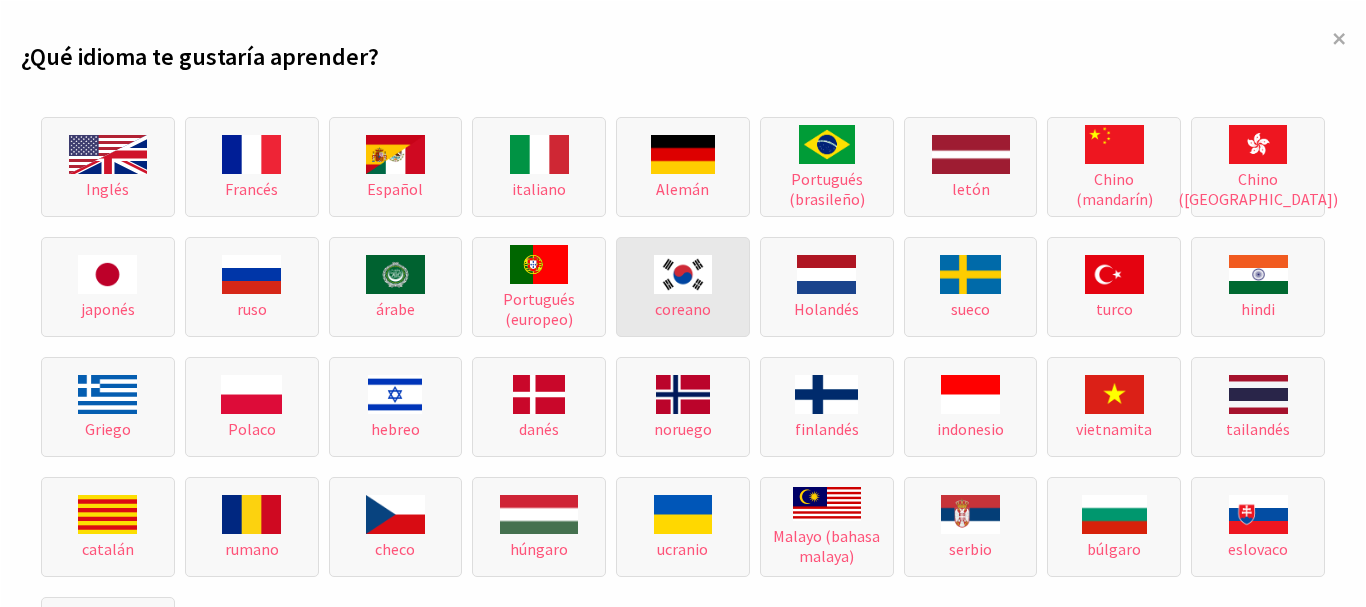 click on "coreano" at bounding box center (683, 287) 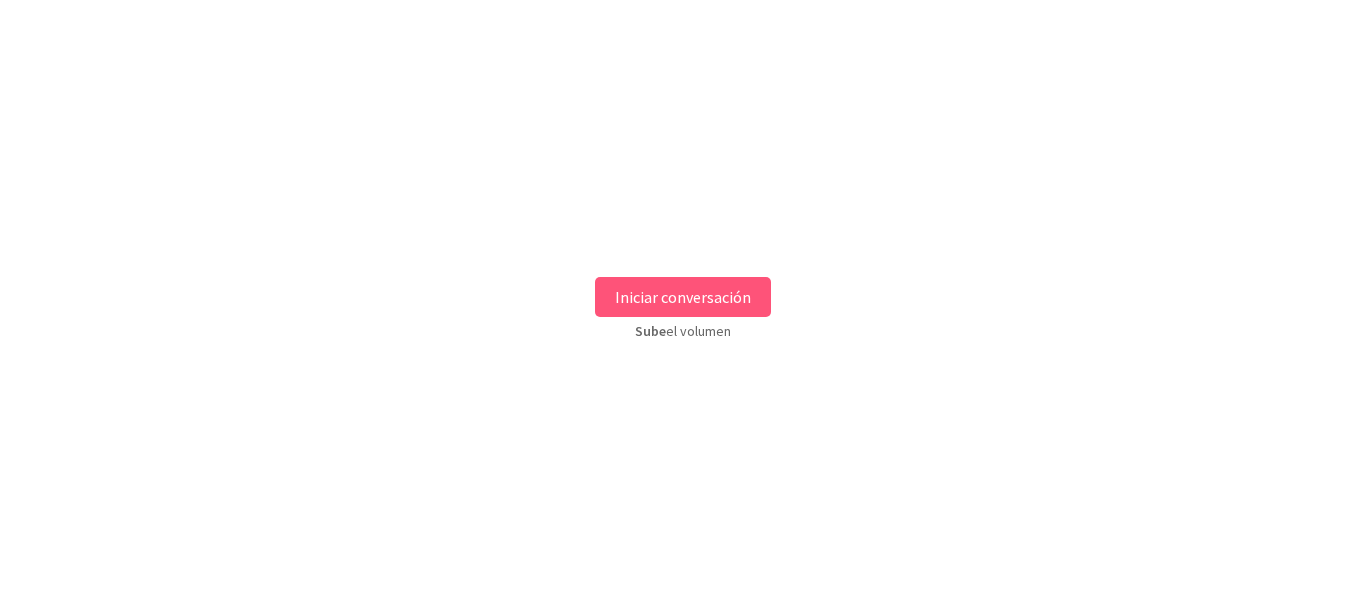 click on "Iniciar conversación" at bounding box center (683, 297) 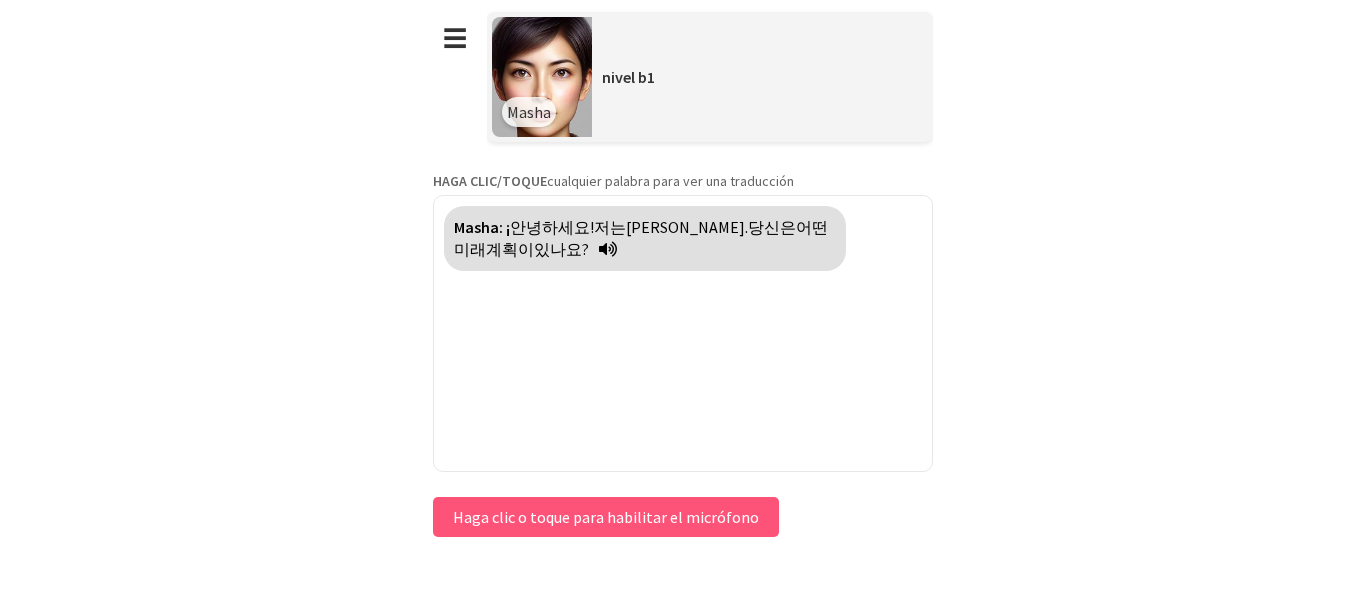 click at bounding box center [608, 249] 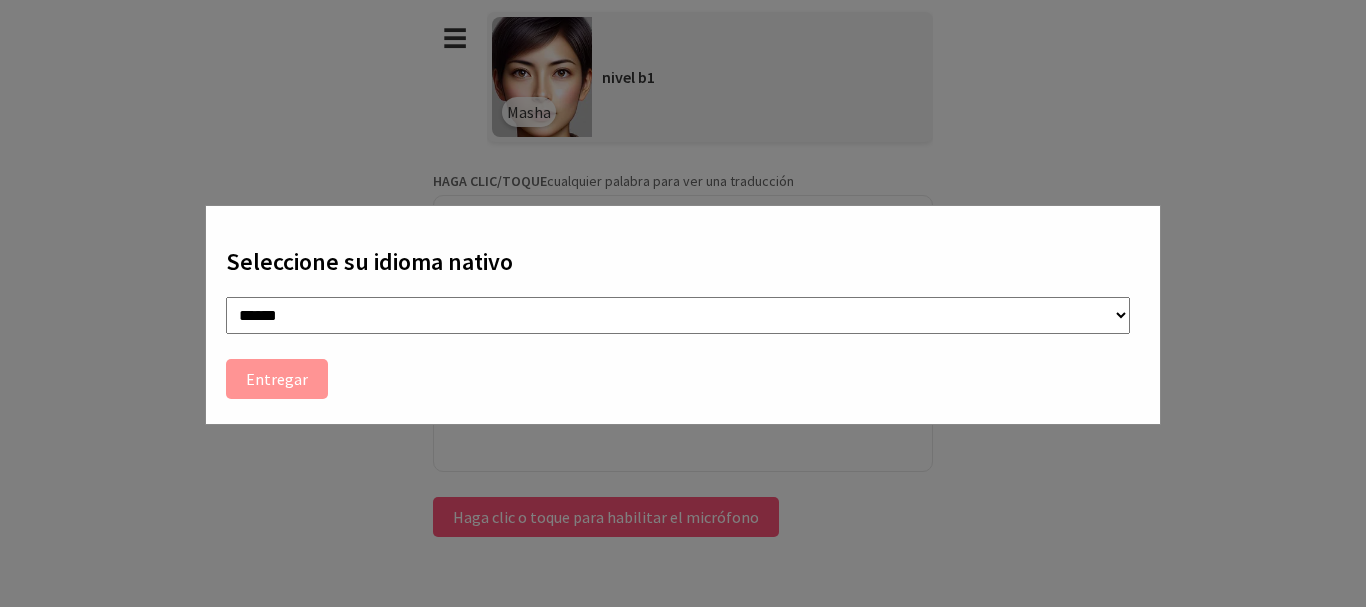 click on "**********" at bounding box center (678, 315) 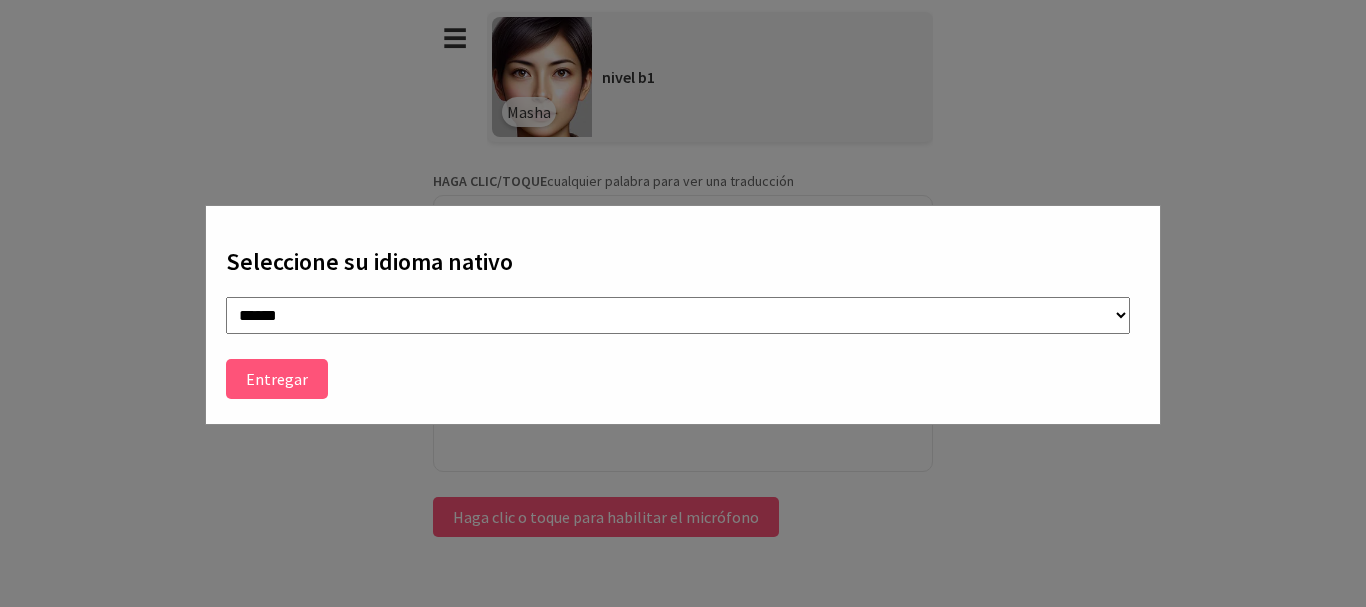 click on "Entregar" at bounding box center (277, 379) 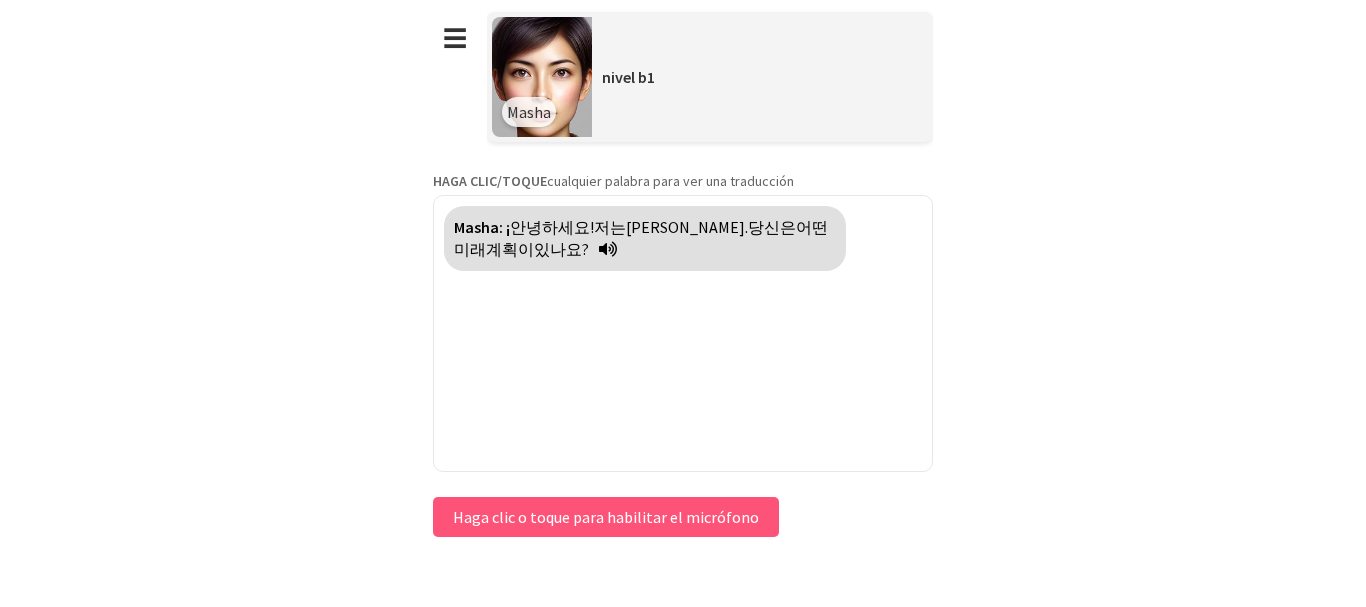 click on "안녕하세요!" at bounding box center (552, 227) 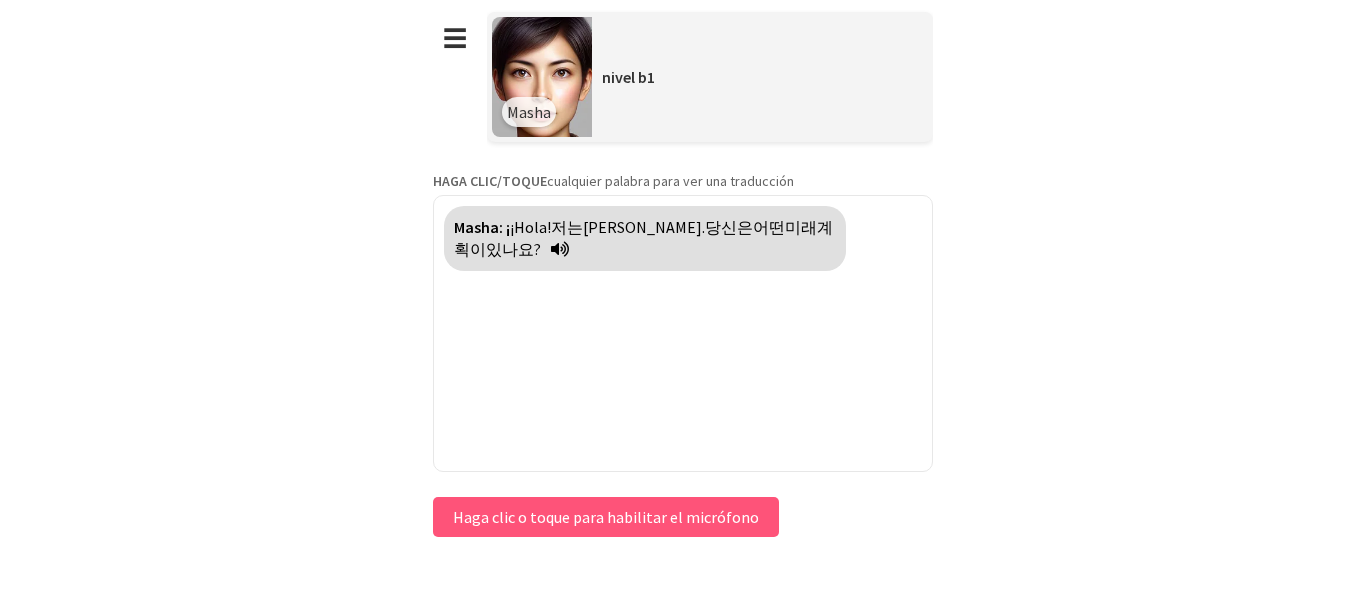 click on "저는" at bounding box center [567, 227] 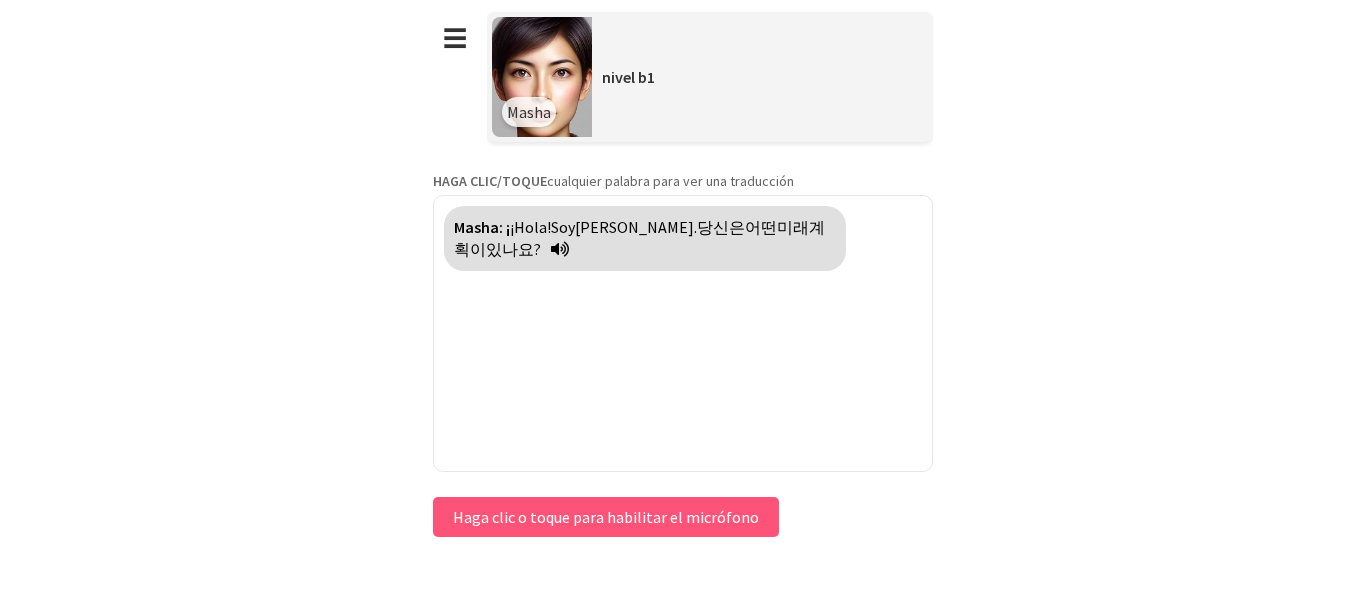 click on "Masha: ¡  ¡Hola!  Soy  마샤예요.  당신은  어떤  미래  계획이  있나요?" at bounding box center (683, 333) 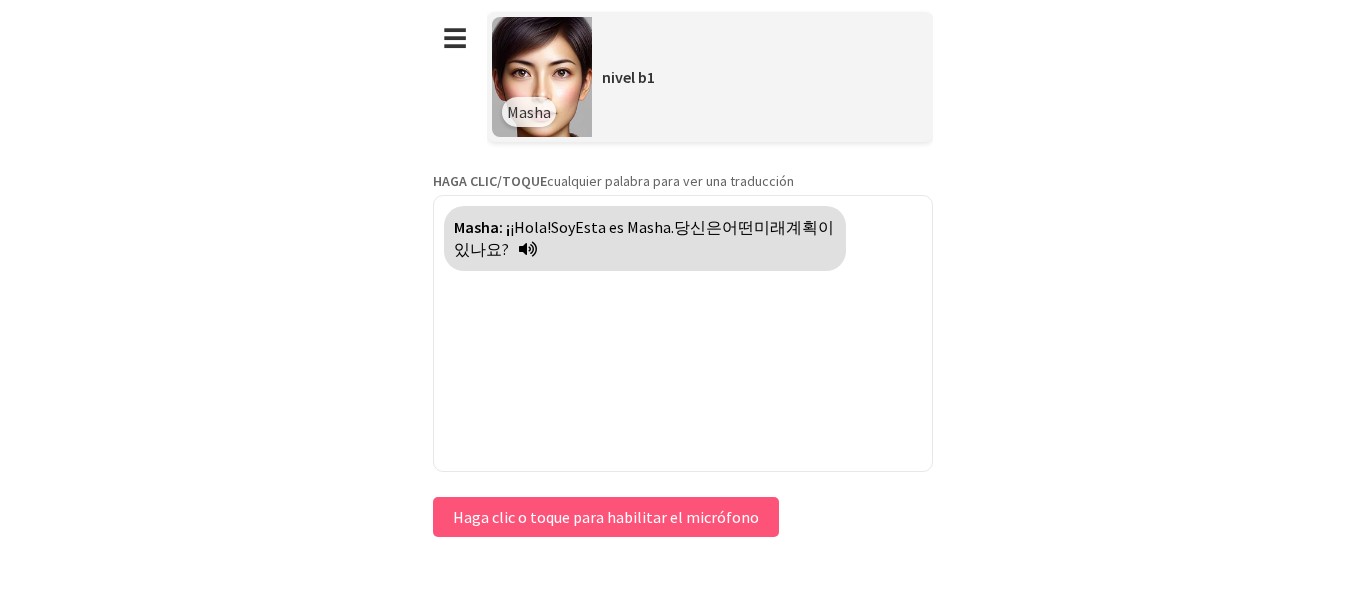 click on "Masha: ¡  ¡Hola!  Soy  Esta es Masha.  당신은  어떤  미래  계획이  있나요?" at bounding box center [645, 238] 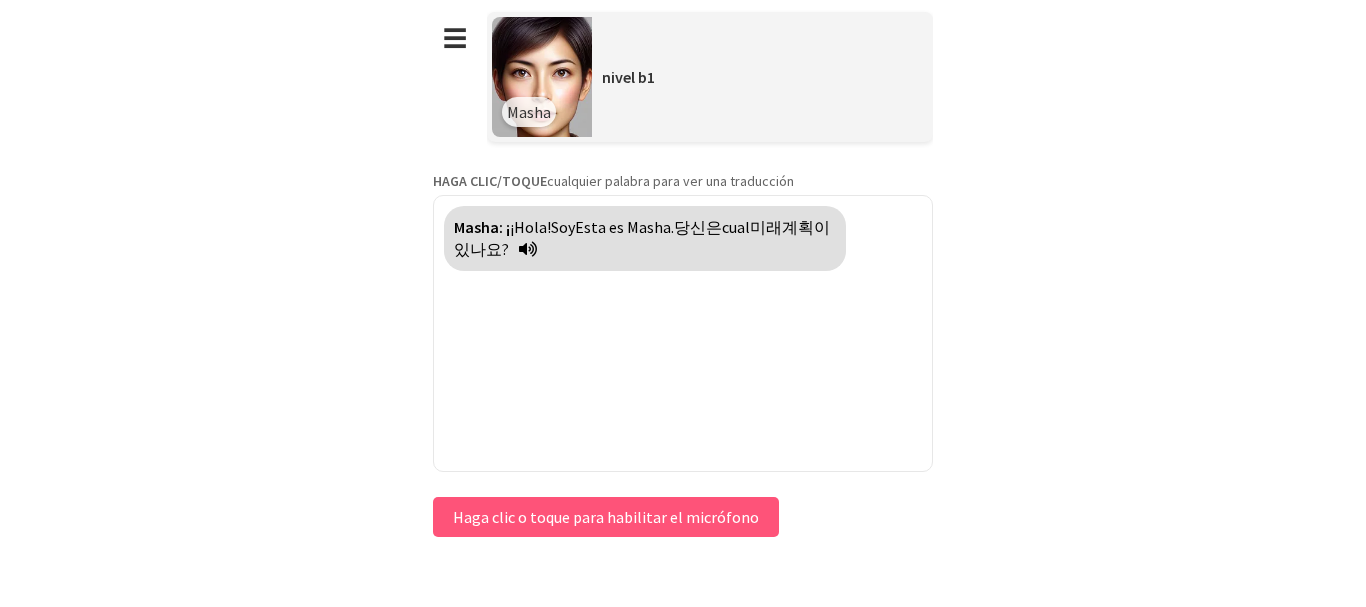click on "미래" at bounding box center [766, 227] 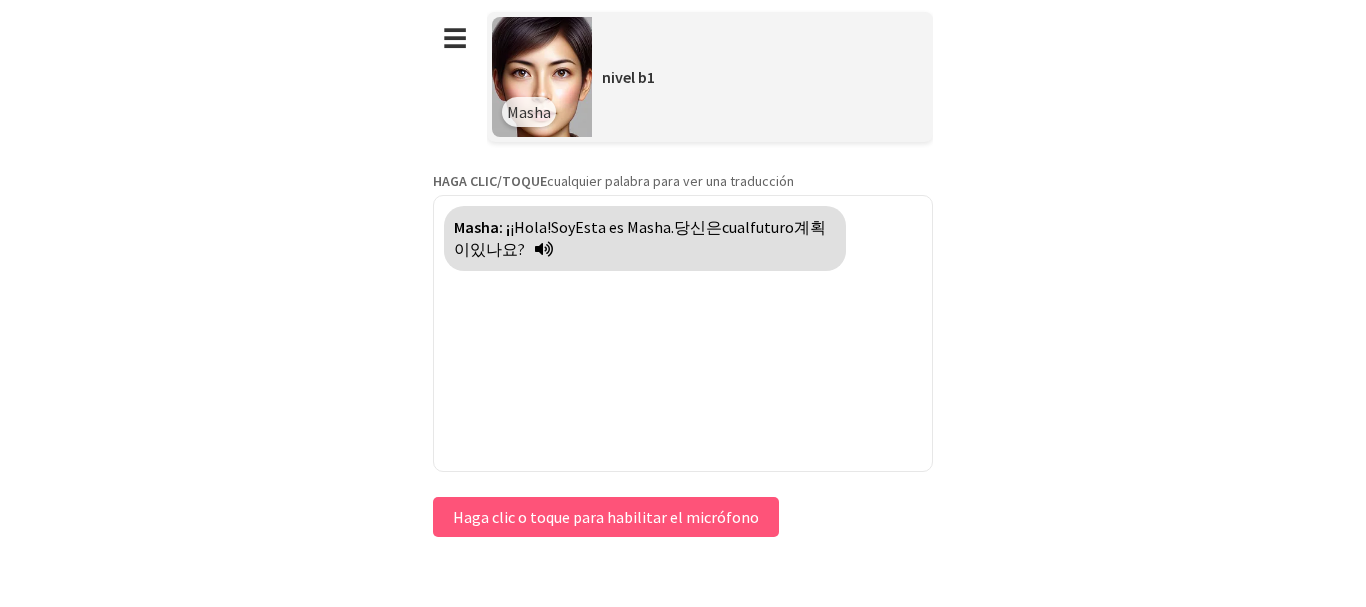 click on "당신은" at bounding box center (698, 227) 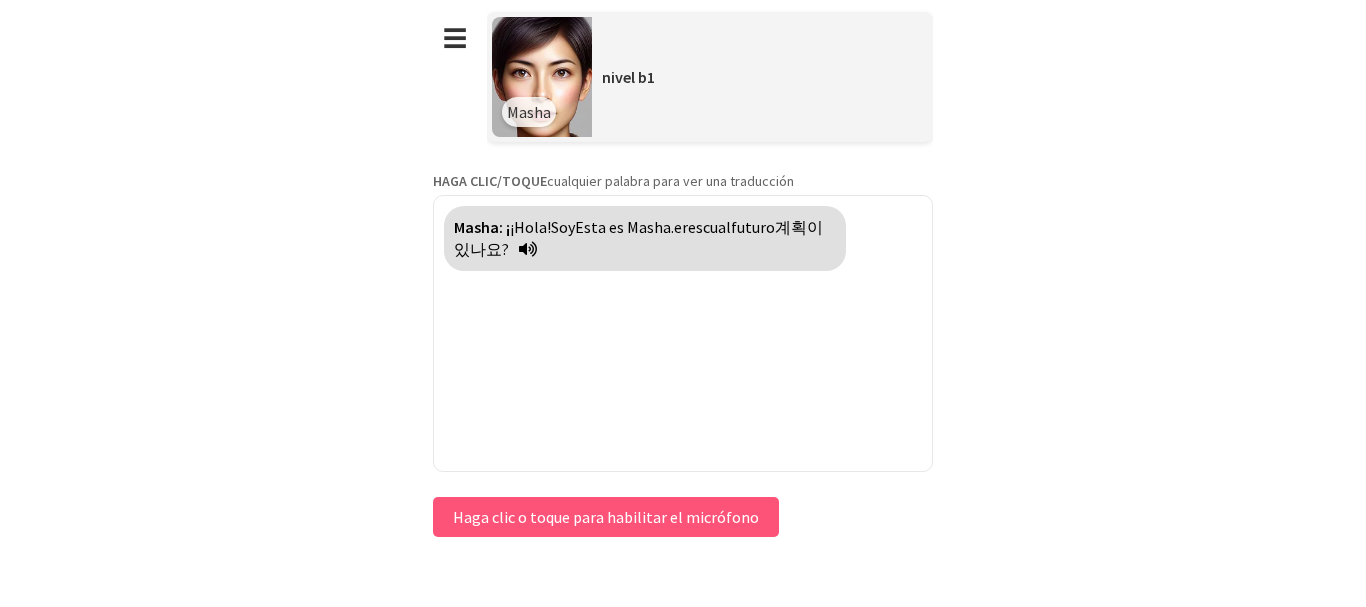 click on "계획이" at bounding box center [799, 227] 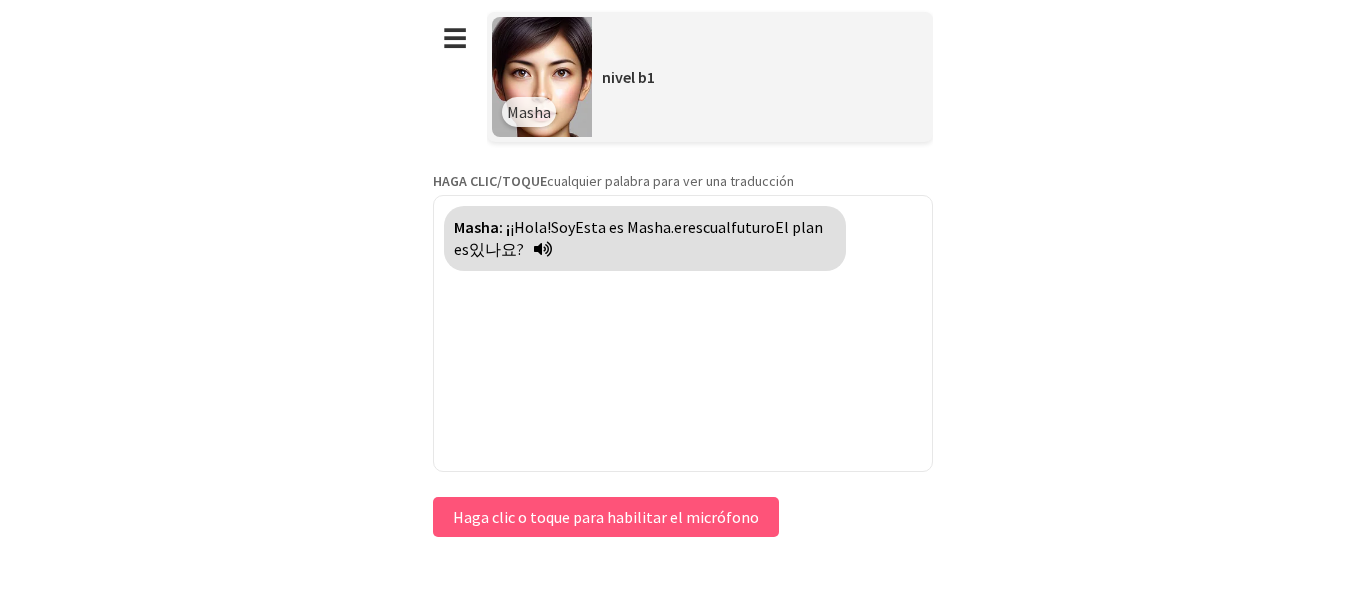 click on "있나요?" at bounding box center (496, 249) 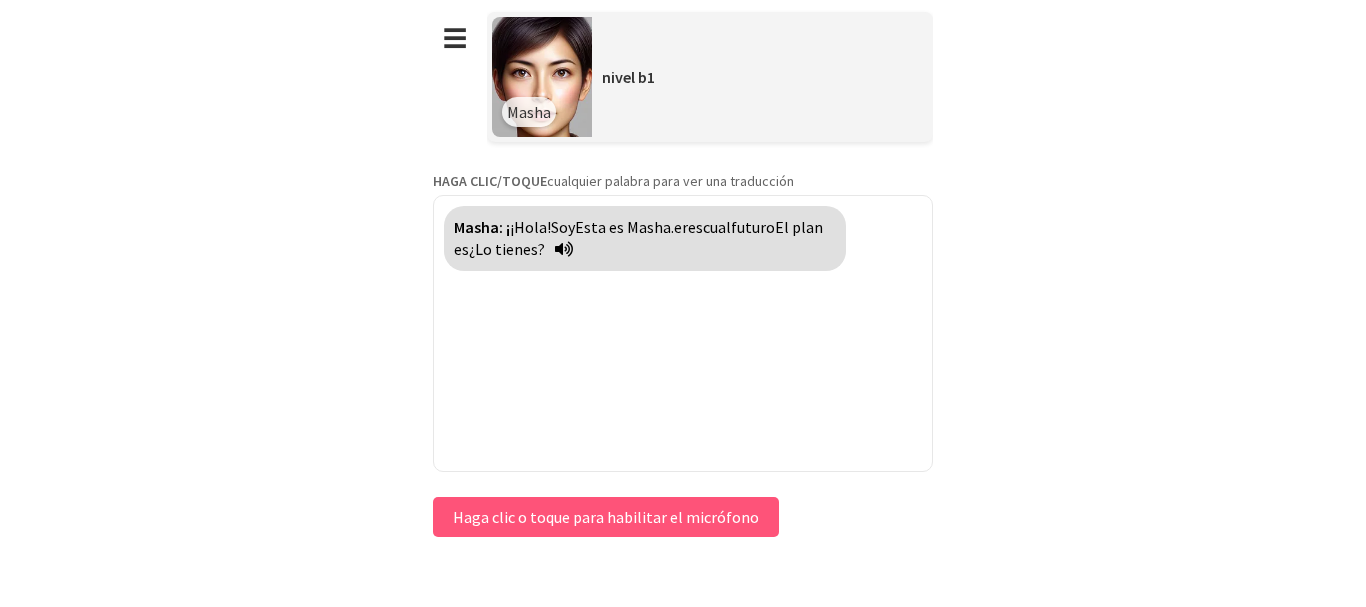 click at bounding box center (564, 249) 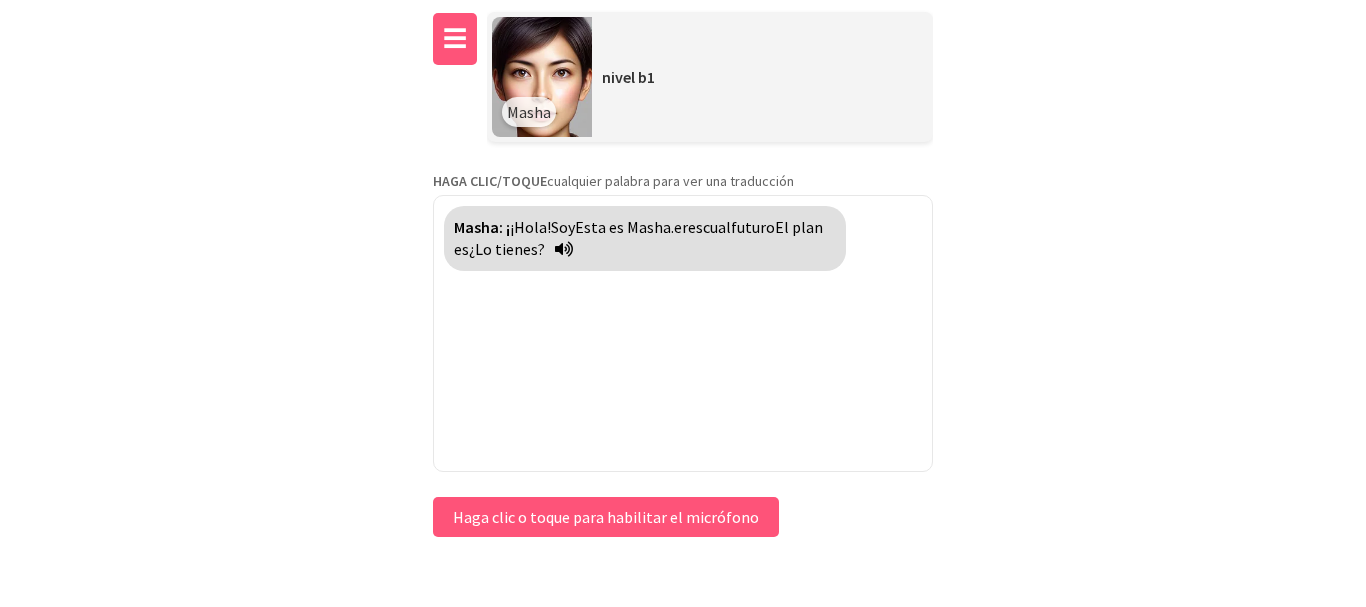 click on "☰" at bounding box center [455, 39] 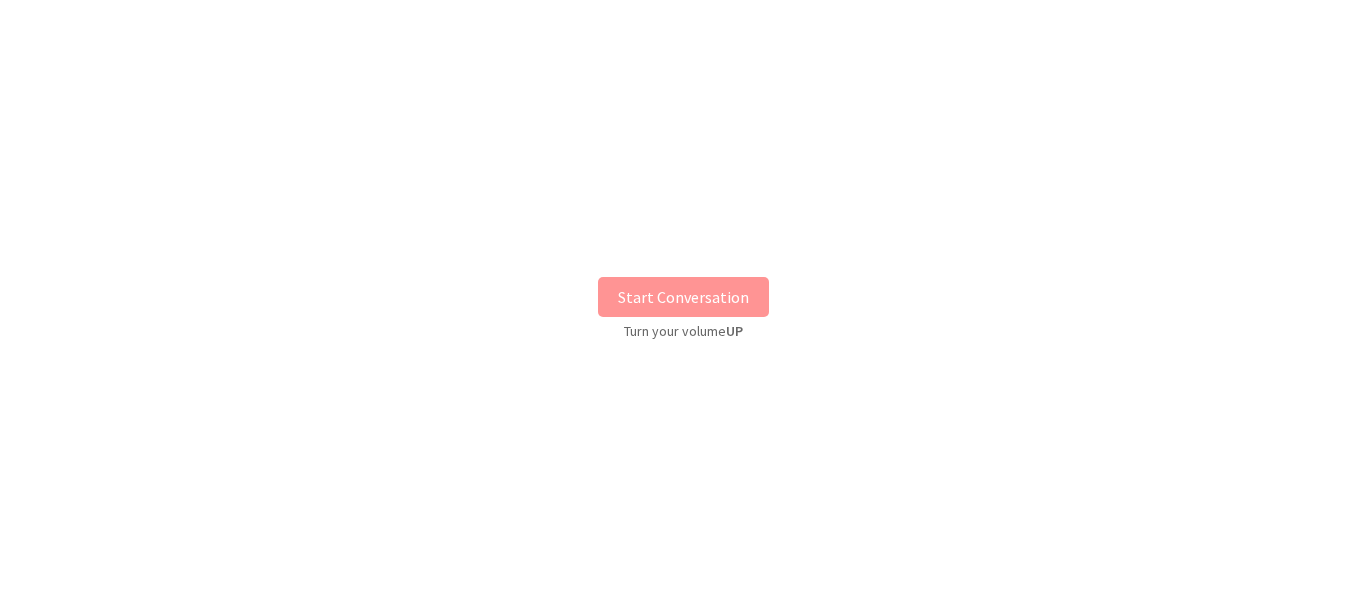 scroll, scrollTop: 0, scrollLeft: 0, axis: both 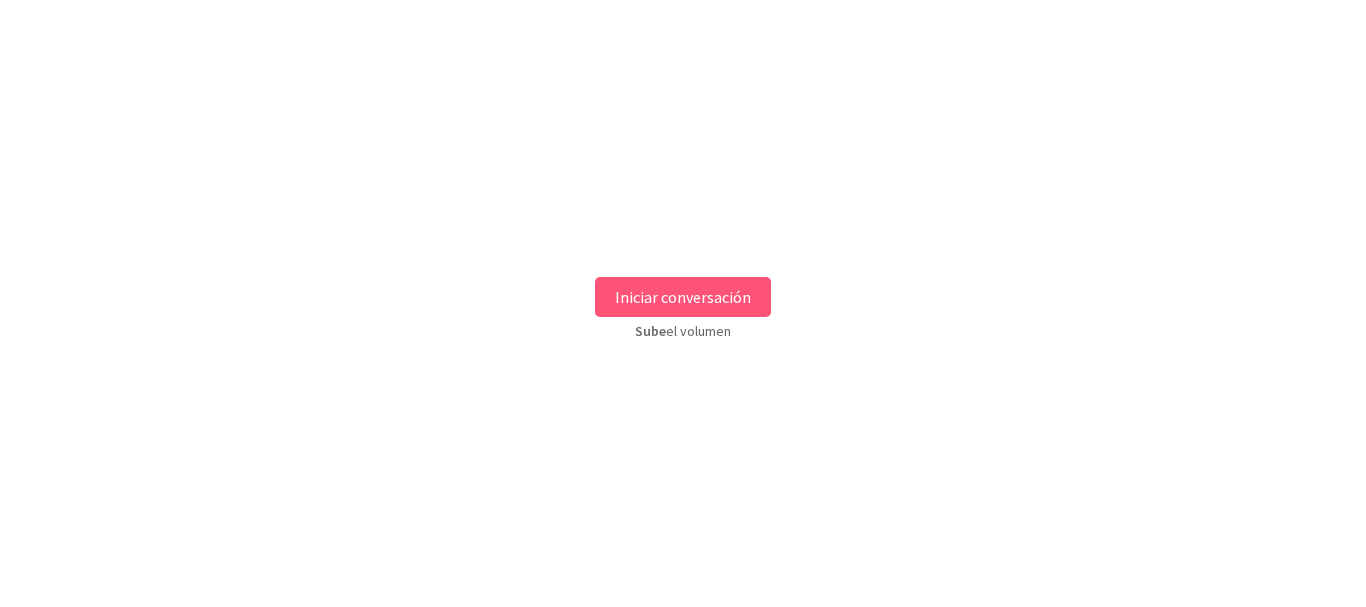 click on "Iniciar conversación" at bounding box center (683, 297) 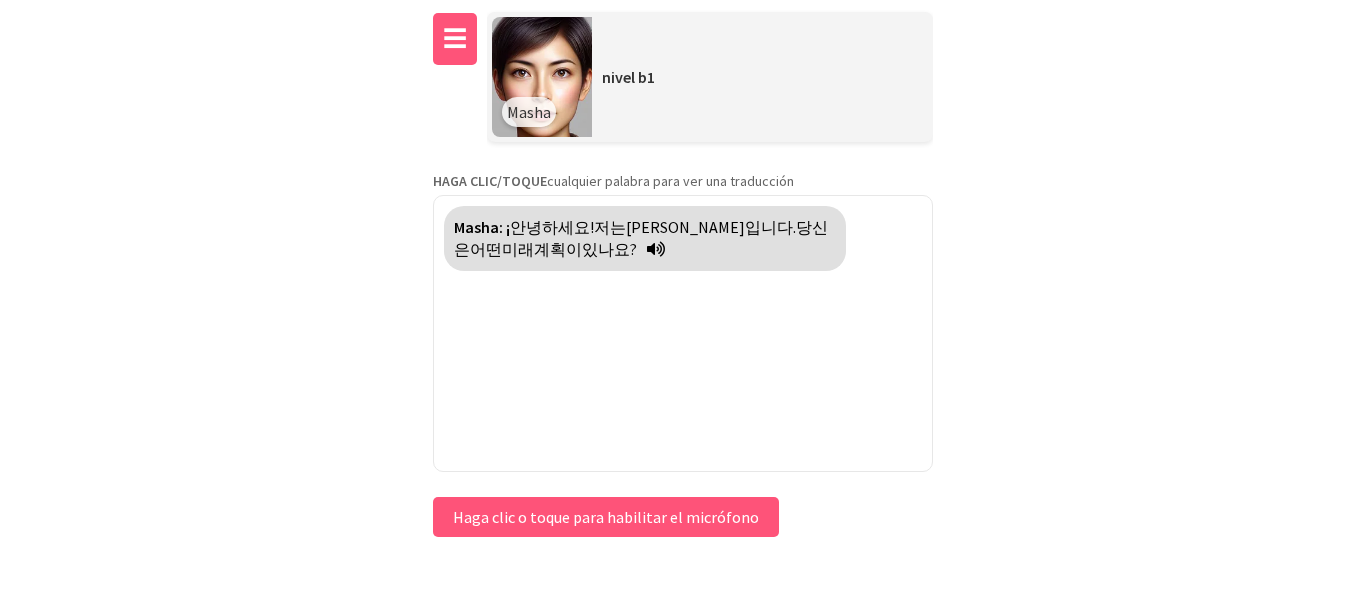 click on "☰" at bounding box center [455, 38] 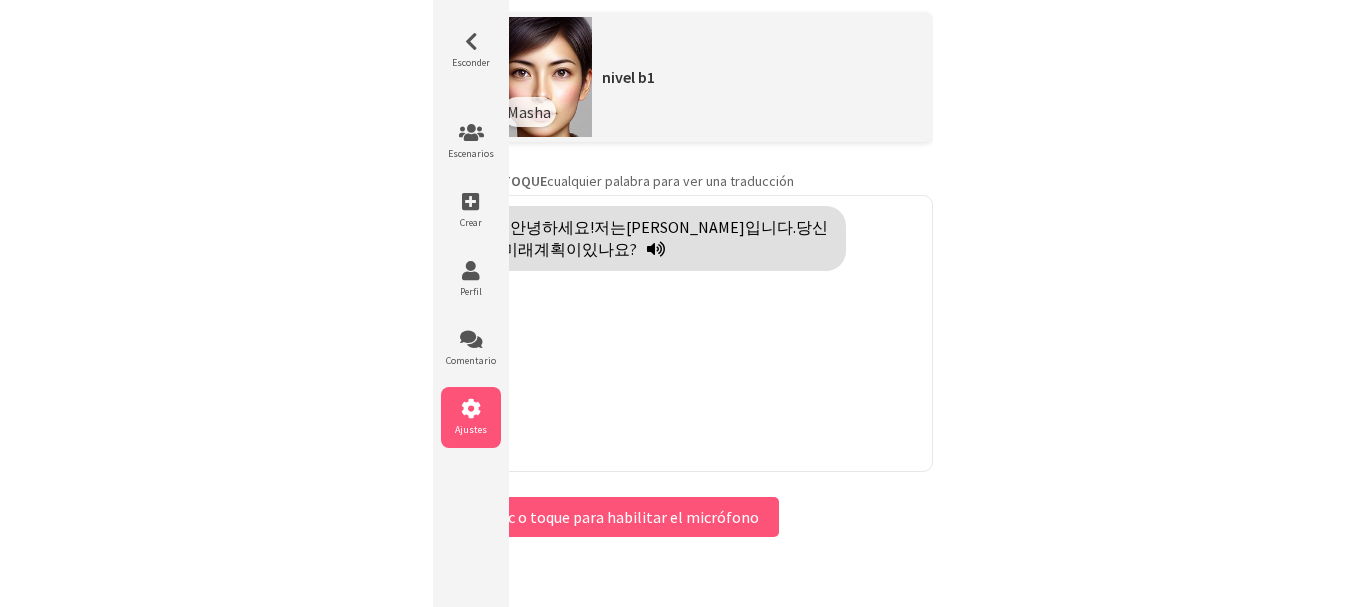 click on "Ajustes" at bounding box center [471, 429] 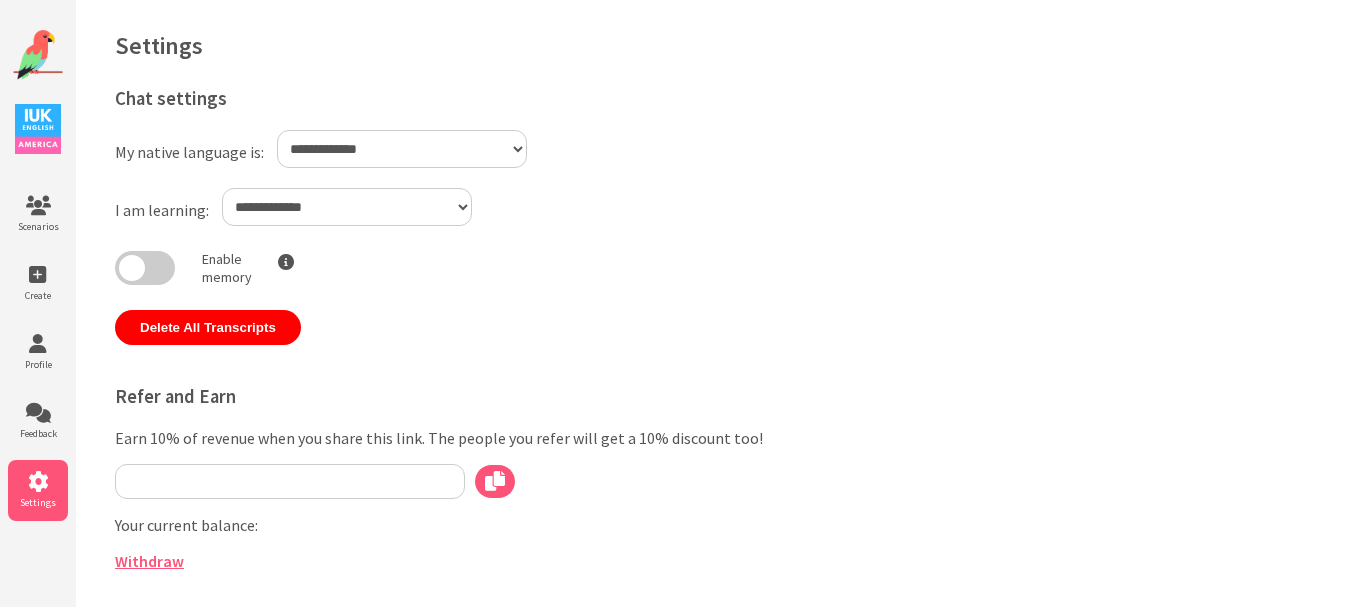 select on "**" 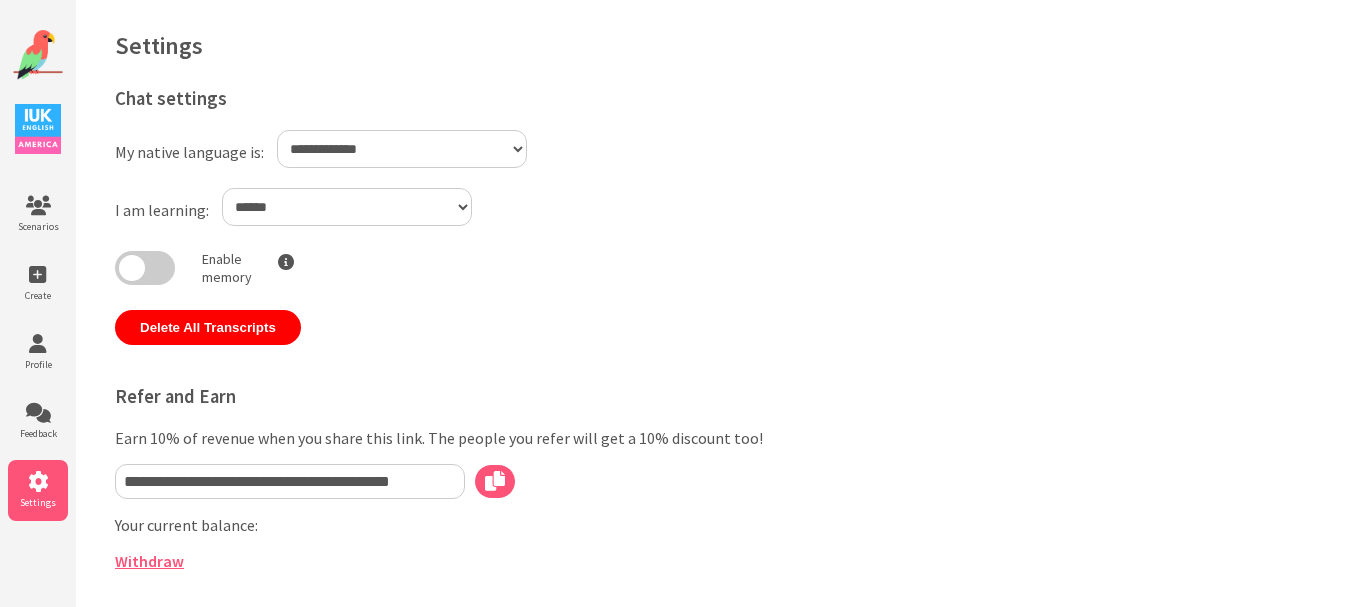 scroll, scrollTop: 0, scrollLeft: 0, axis: both 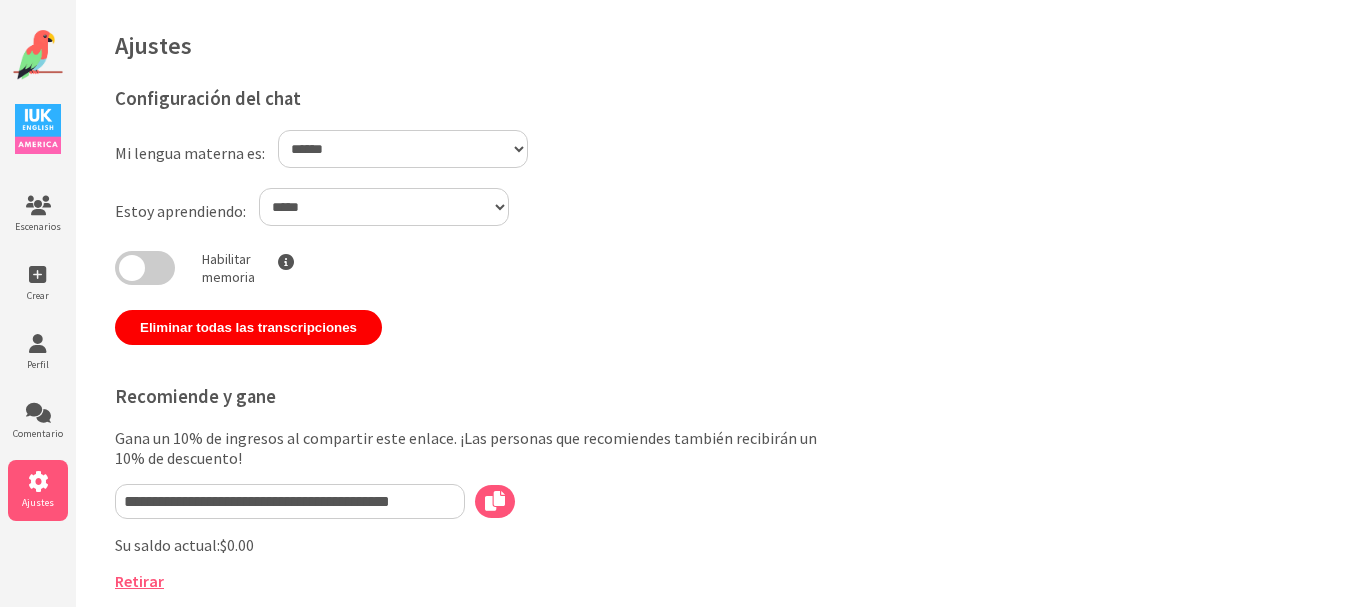 click on "**********" at bounding box center (384, 207) 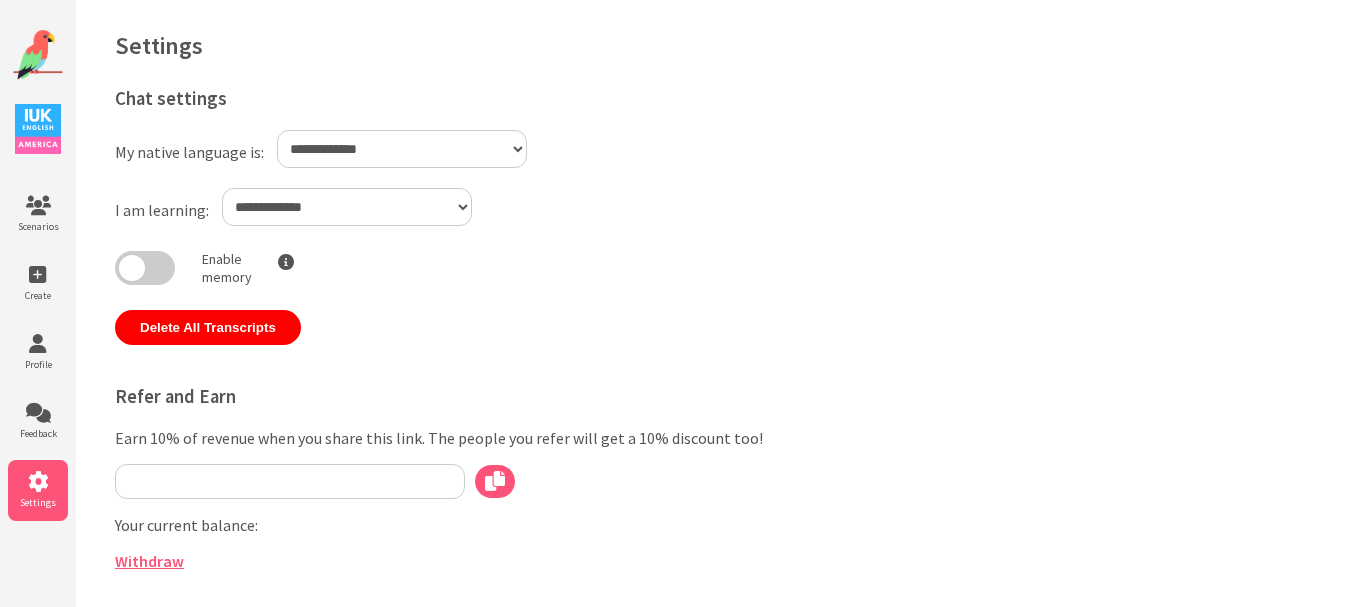scroll, scrollTop: 0, scrollLeft: 0, axis: both 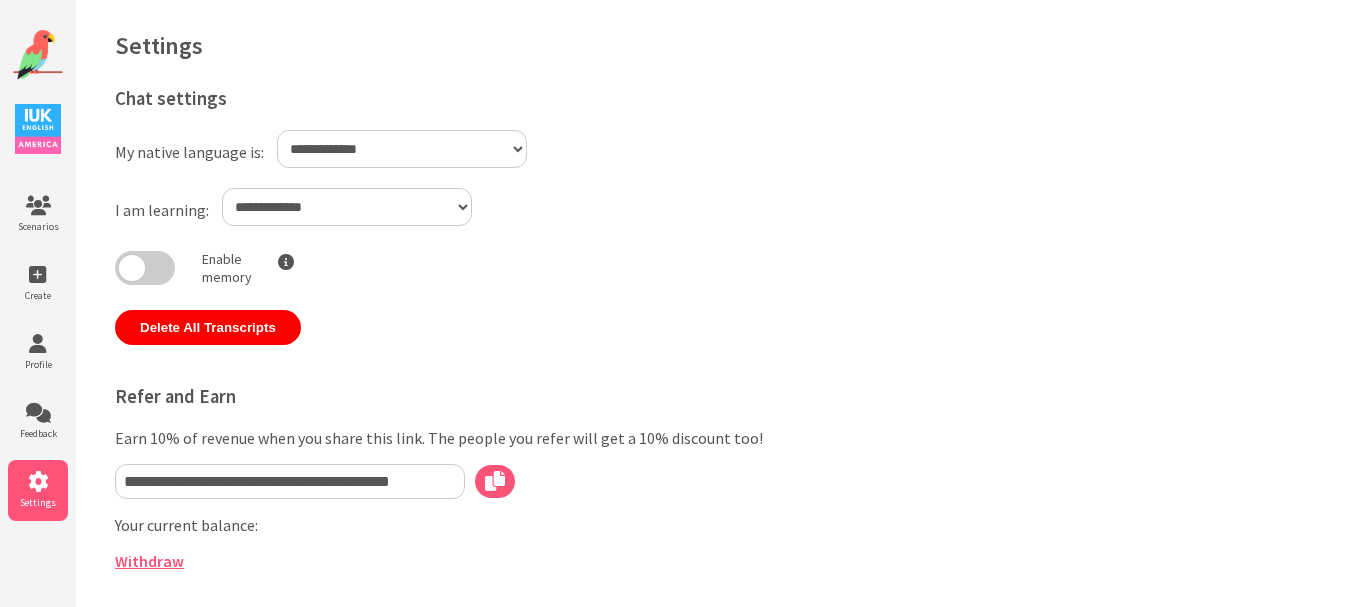 select on "**" 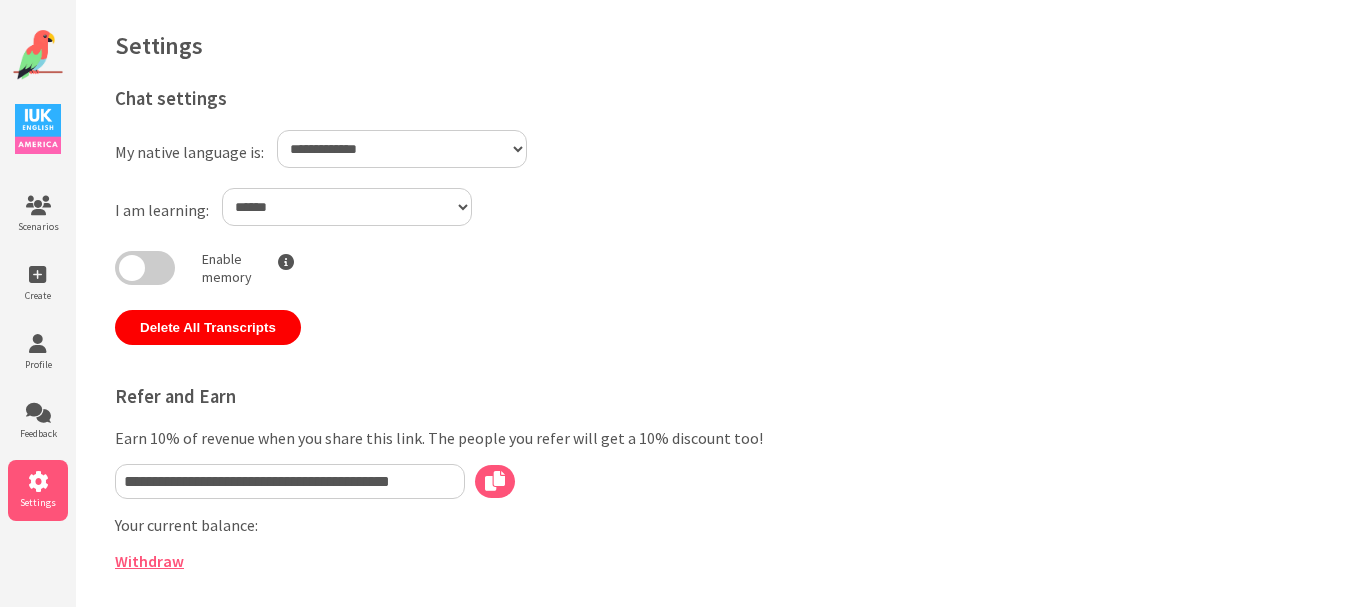 select on "**" 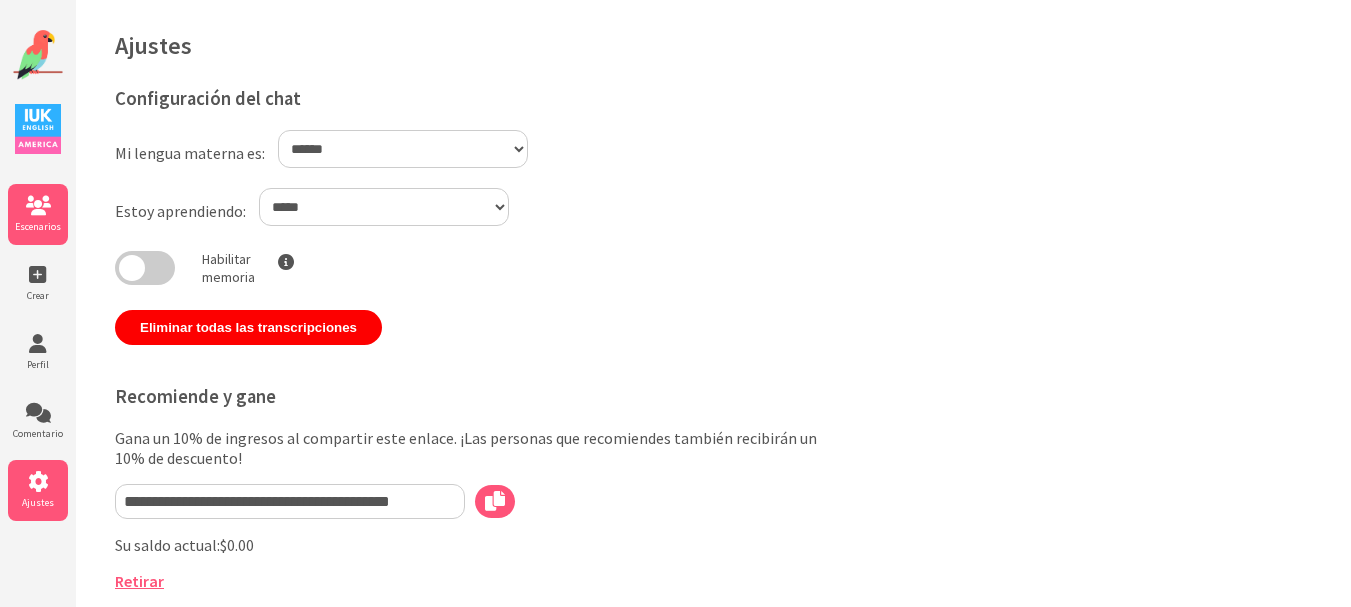 click on "Escenarios" at bounding box center (38, 226) 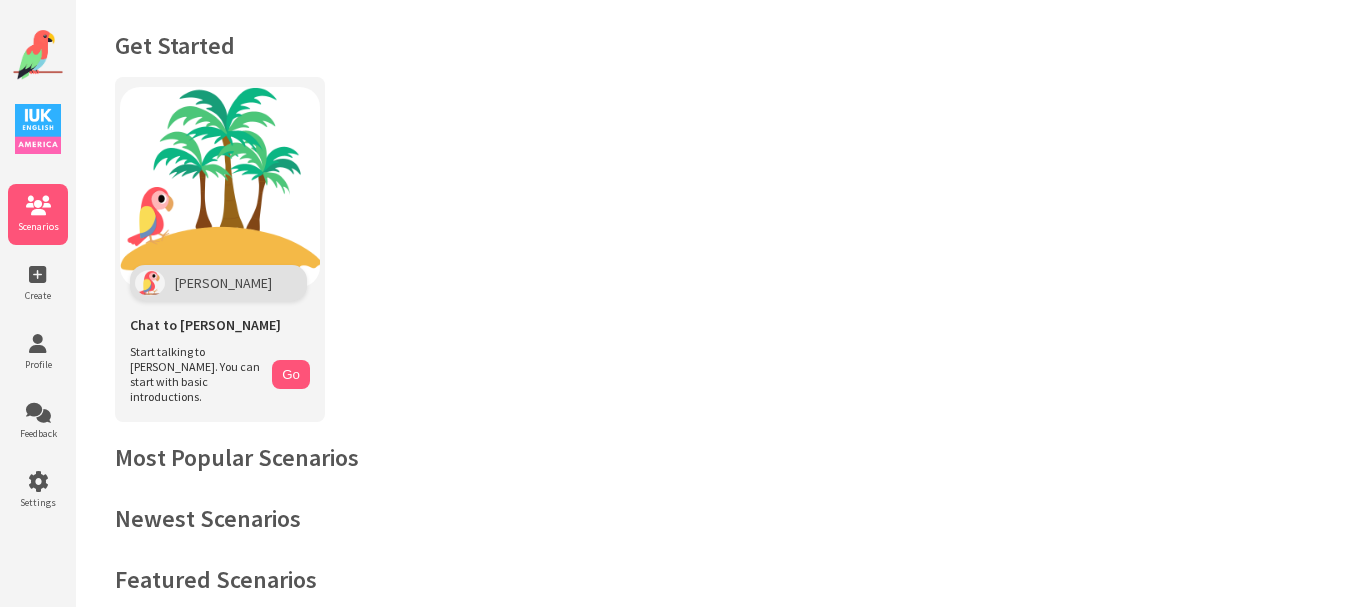 scroll, scrollTop: 0, scrollLeft: 0, axis: both 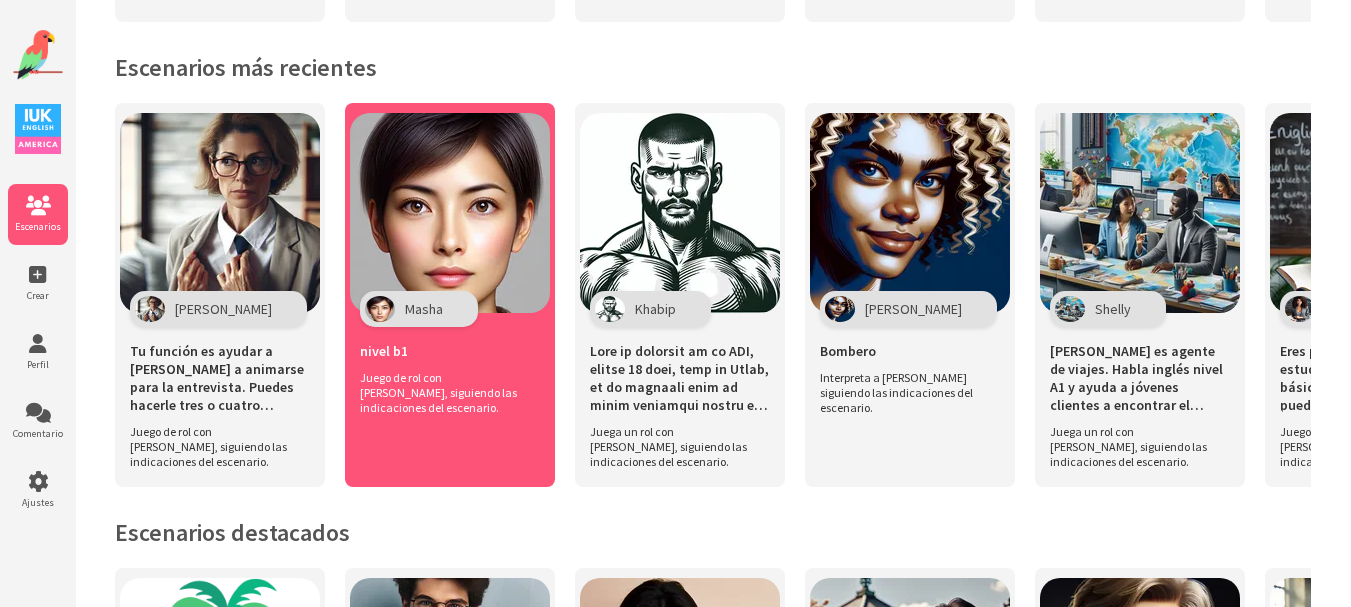 click on "Juego de rol con [PERSON_NAME], siguiendo las indicaciones del escenario." at bounding box center (445, 392) 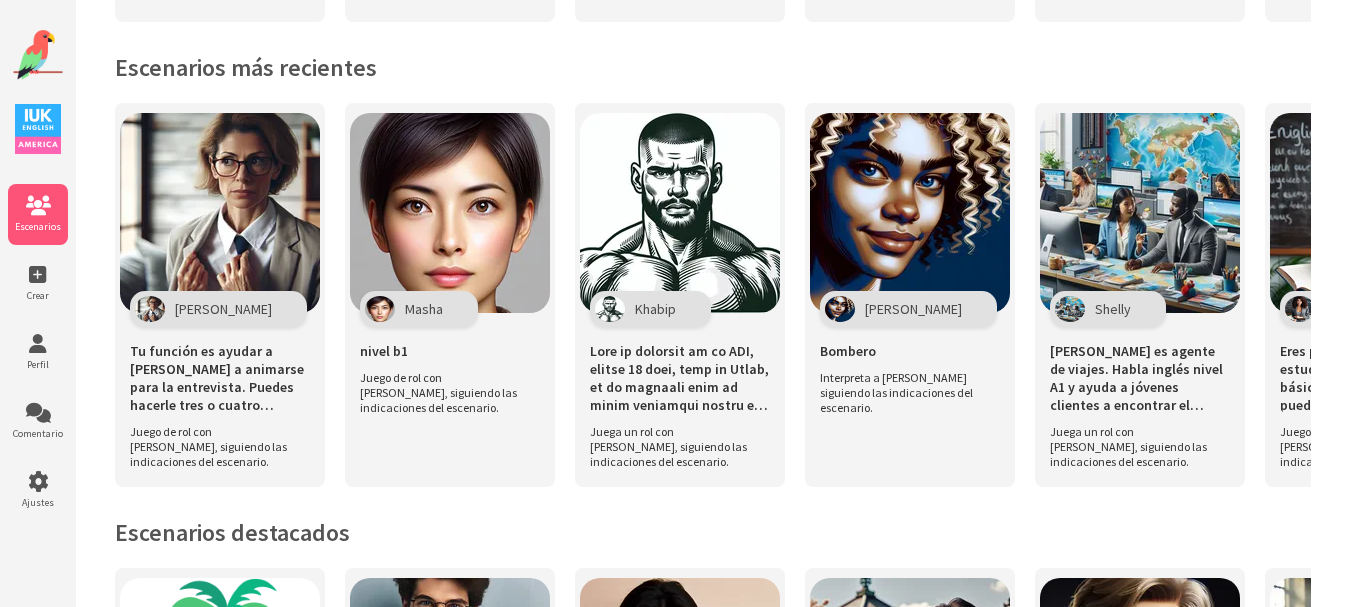 click at bounding box center [38, 55] 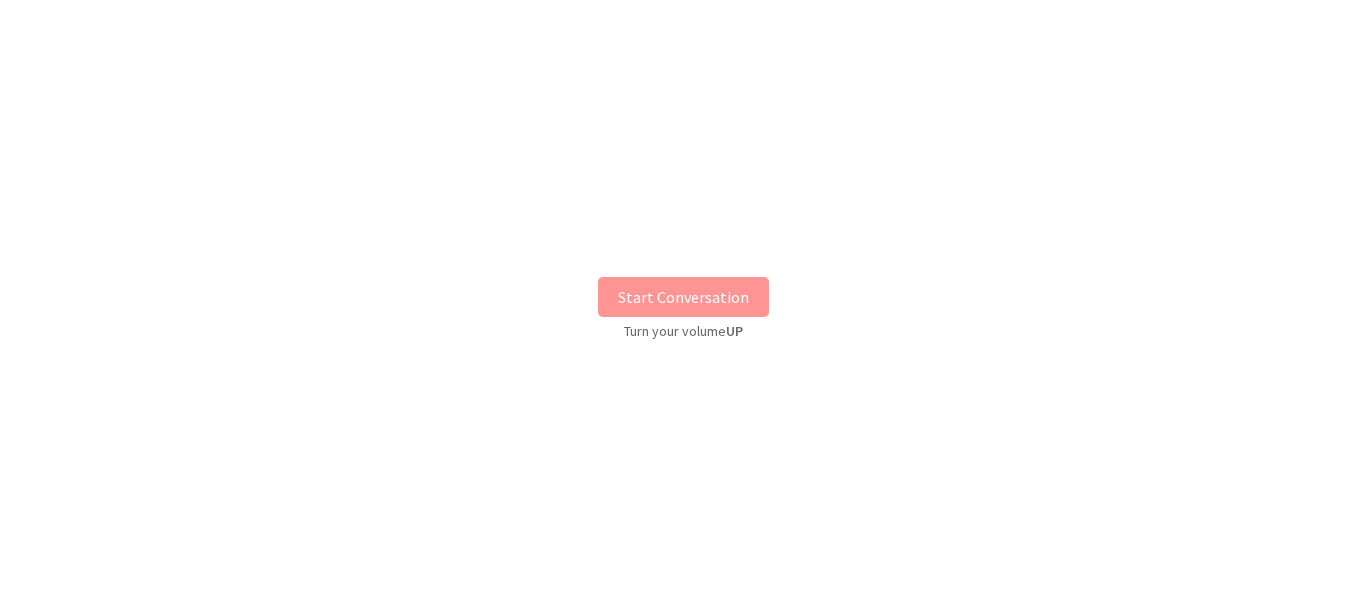 scroll, scrollTop: 0, scrollLeft: 0, axis: both 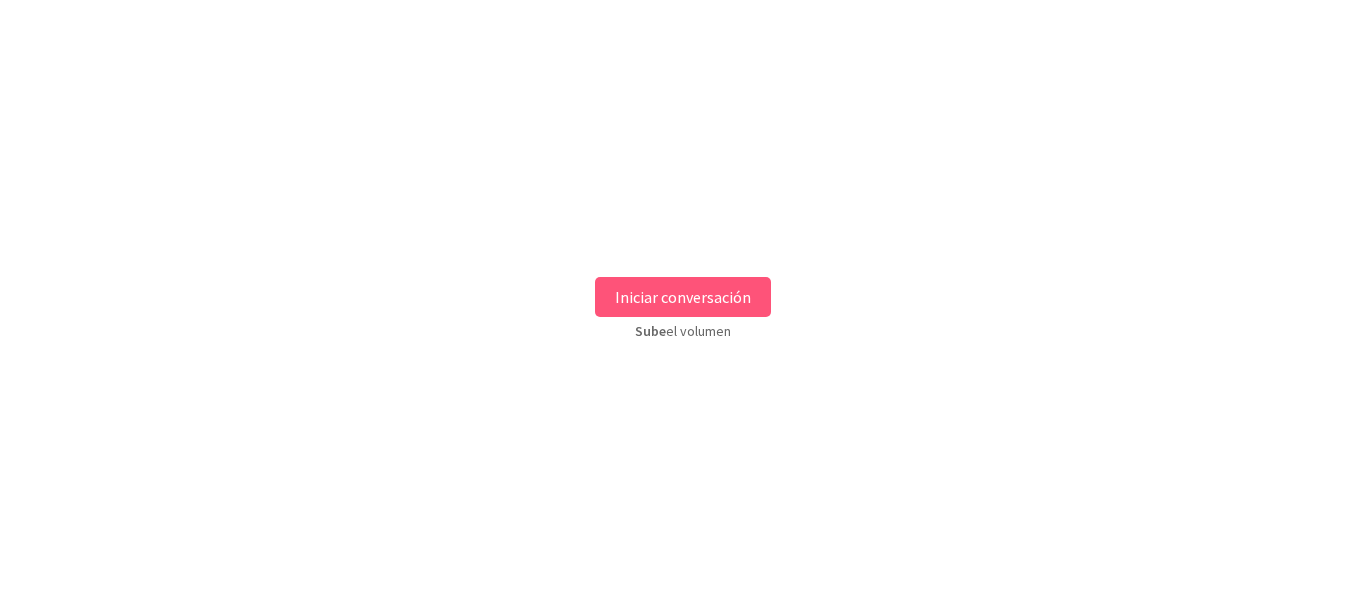 click on "Iniciar conversación" at bounding box center [683, 297] 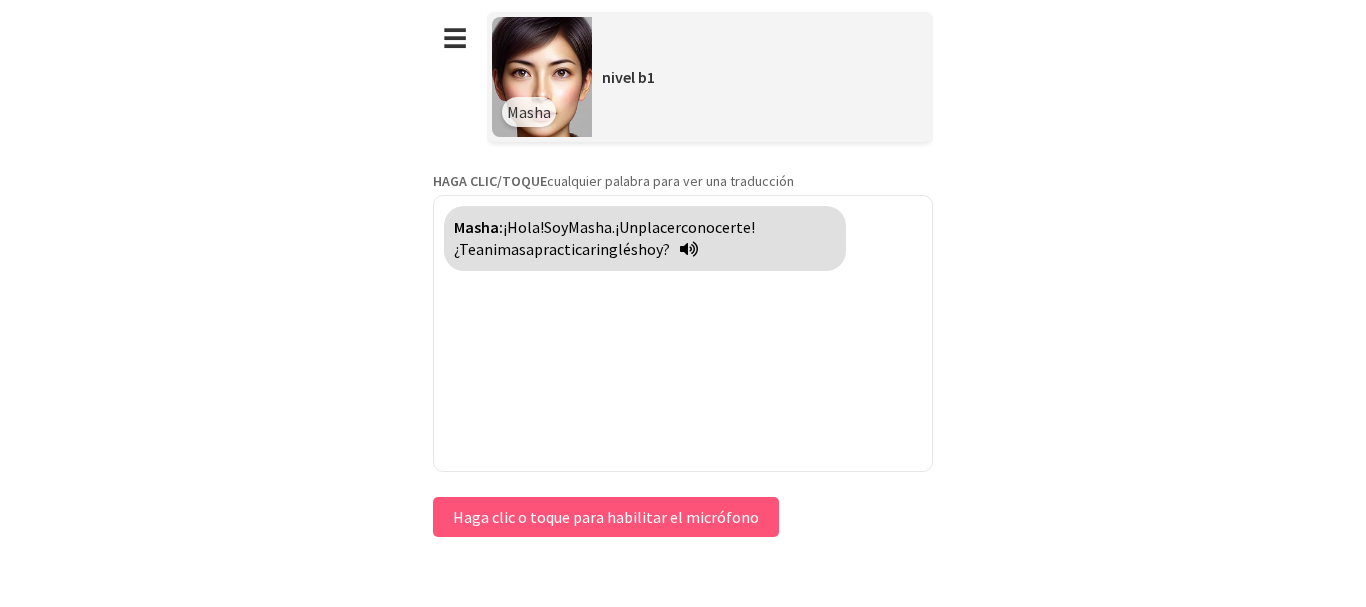 click on "Haga clic o toque para habilitar el micrófono" at bounding box center [606, 517] 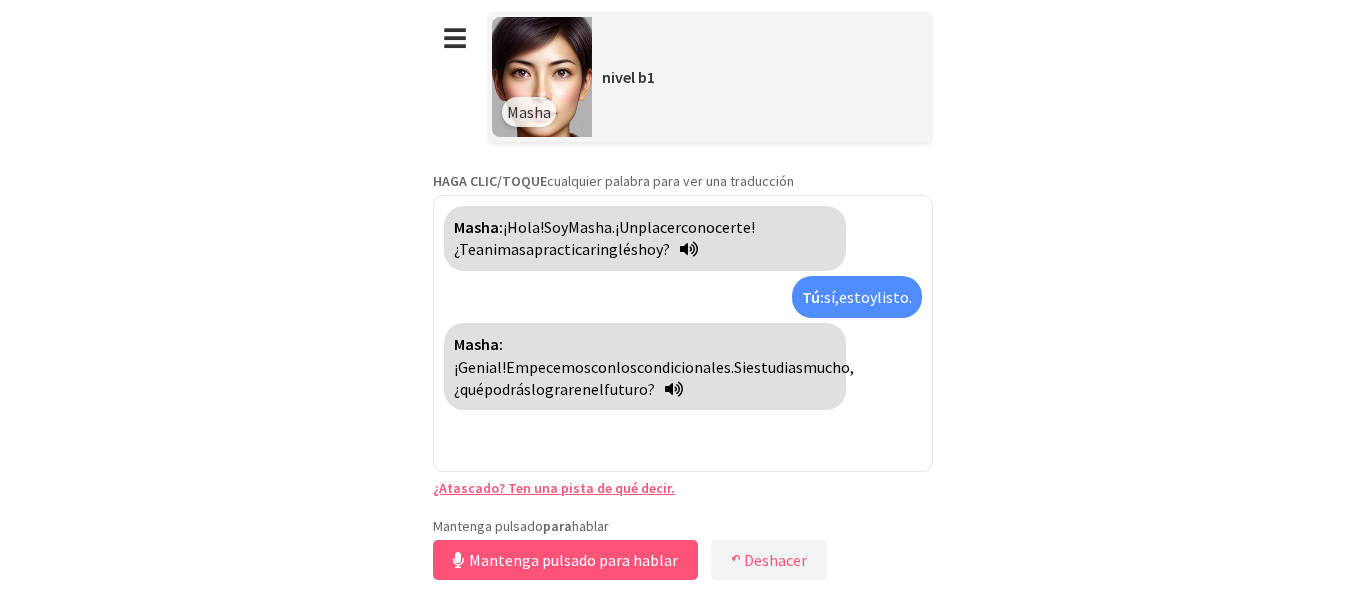 click on "sí," at bounding box center (831, 297) 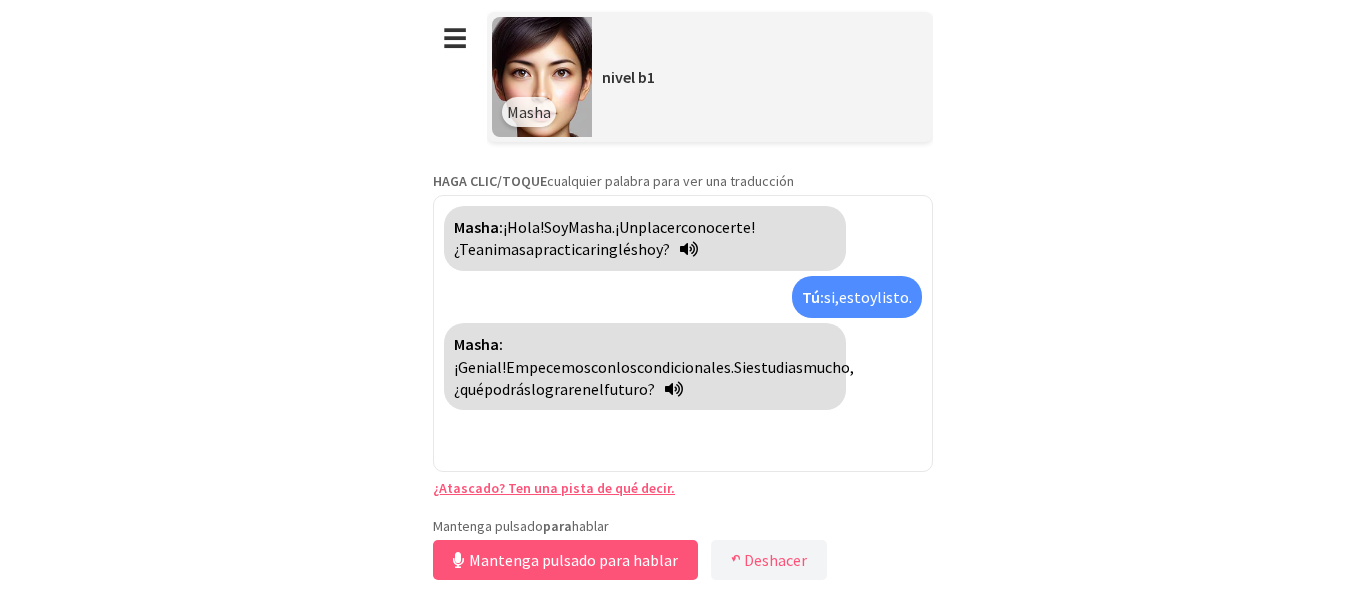 click on "!" at bounding box center (504, 367) 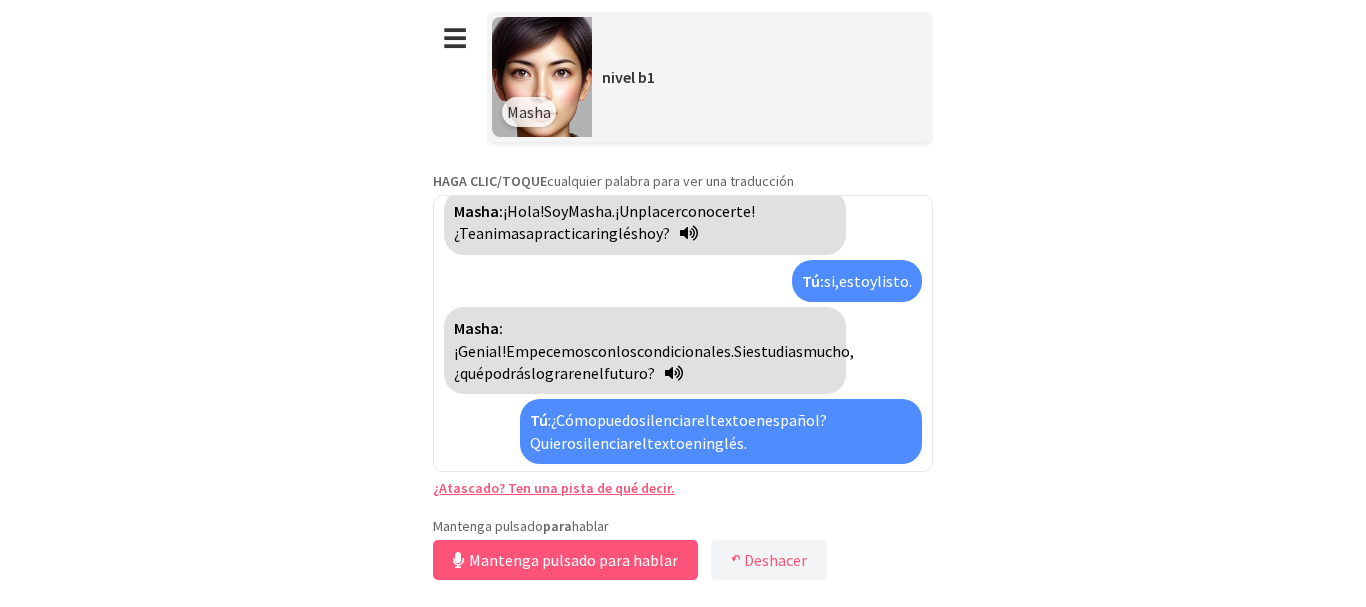 scroll, scrollTop: 84, scrollLeft: 0, axis: vertical 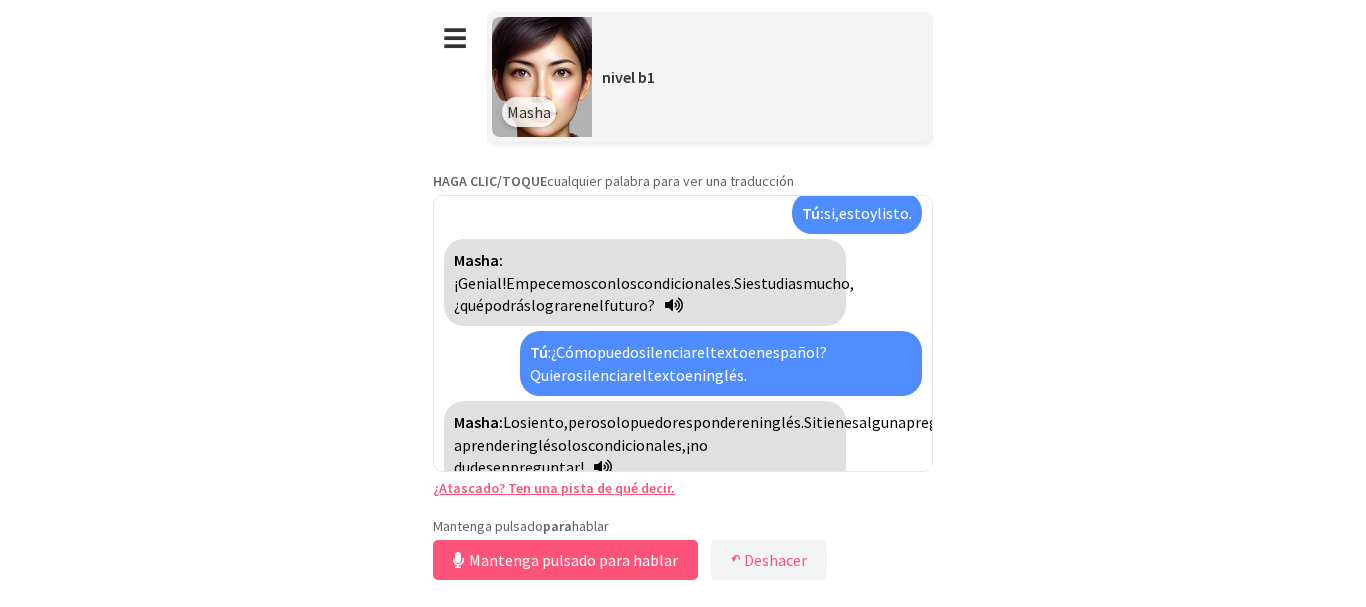 click at bounding box center [603, 467] 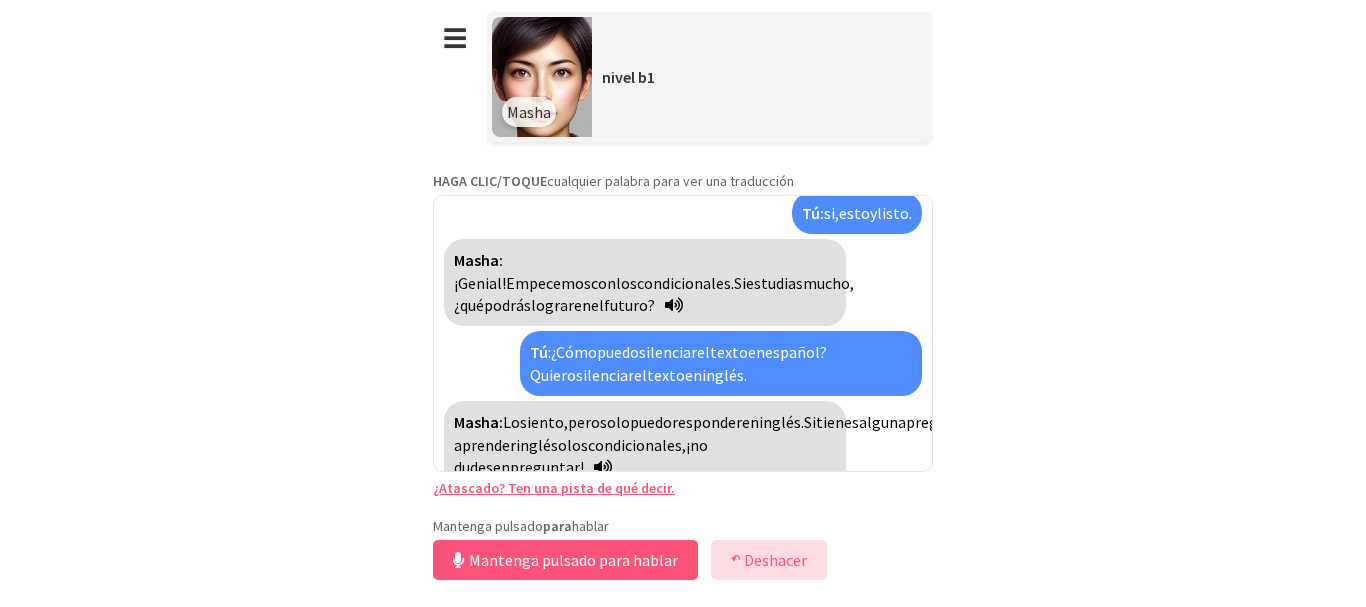 click on "↶  Deshacer" at bounding box center (769, 560) 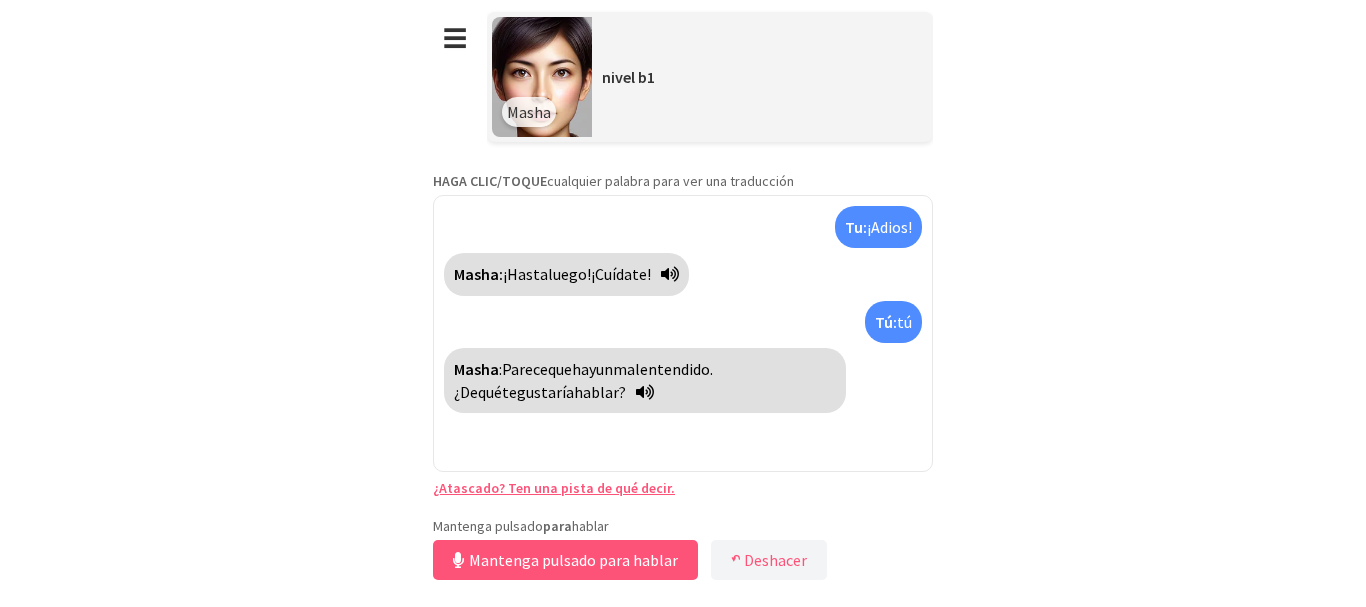 click on "qué" at bounding box center [490, 392] 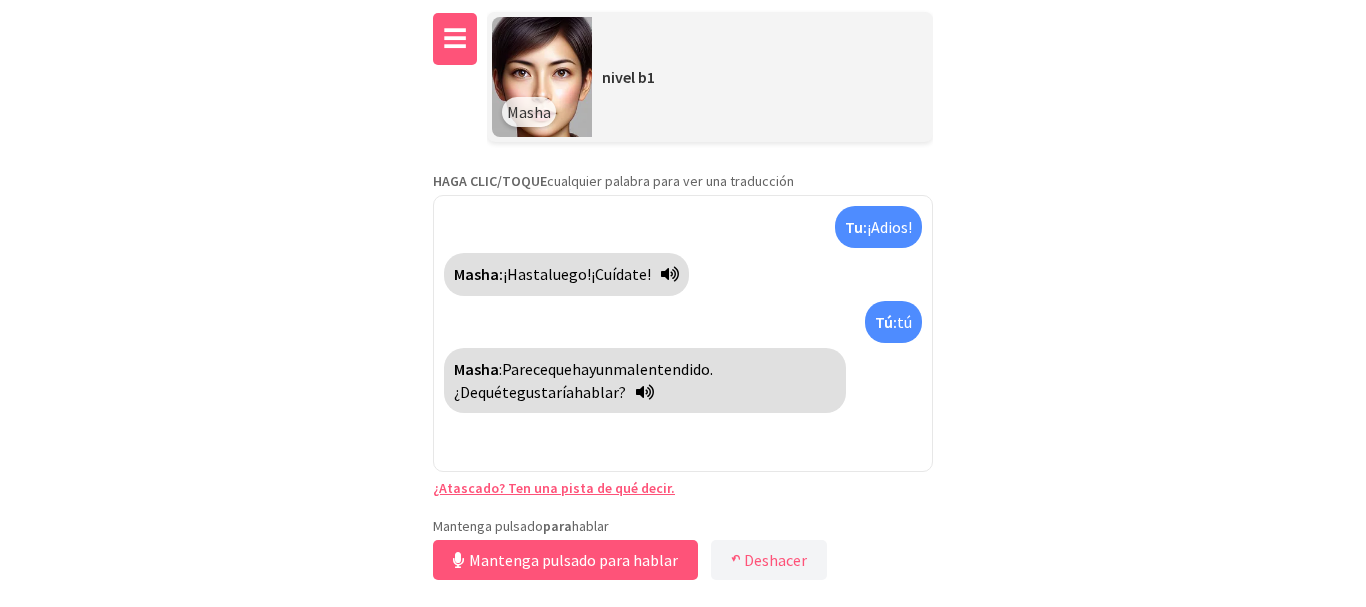 click on "☰" at bounding box center (455, 39) 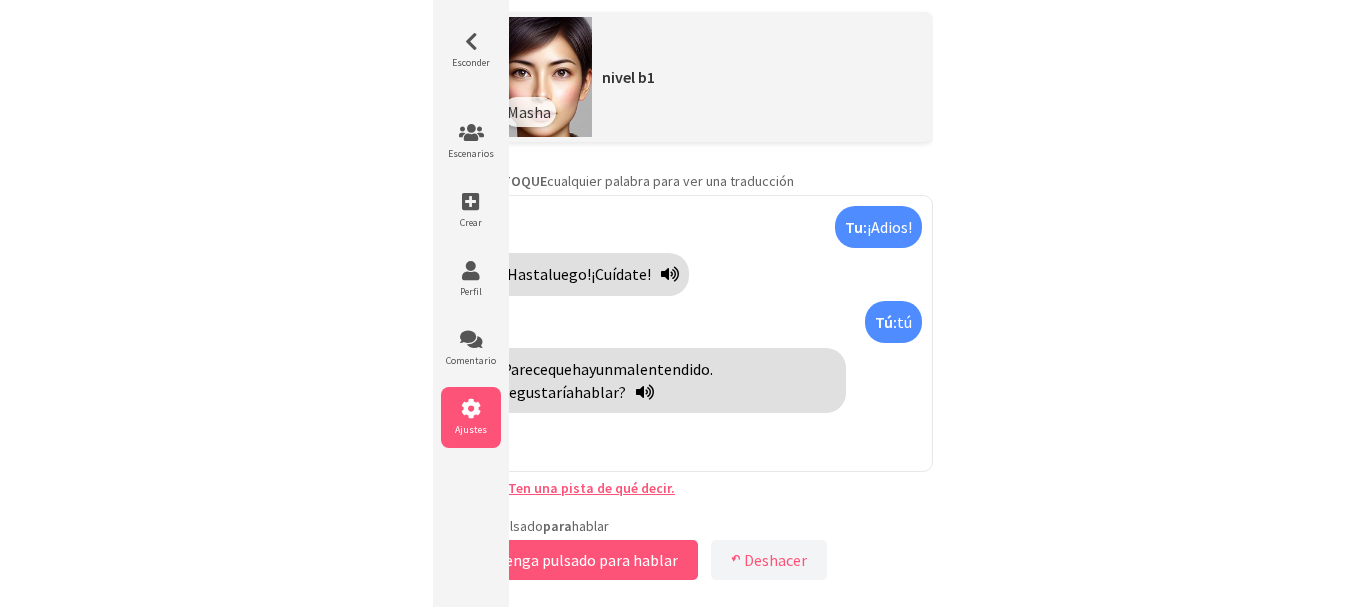 click at bounding box center (471, 409) 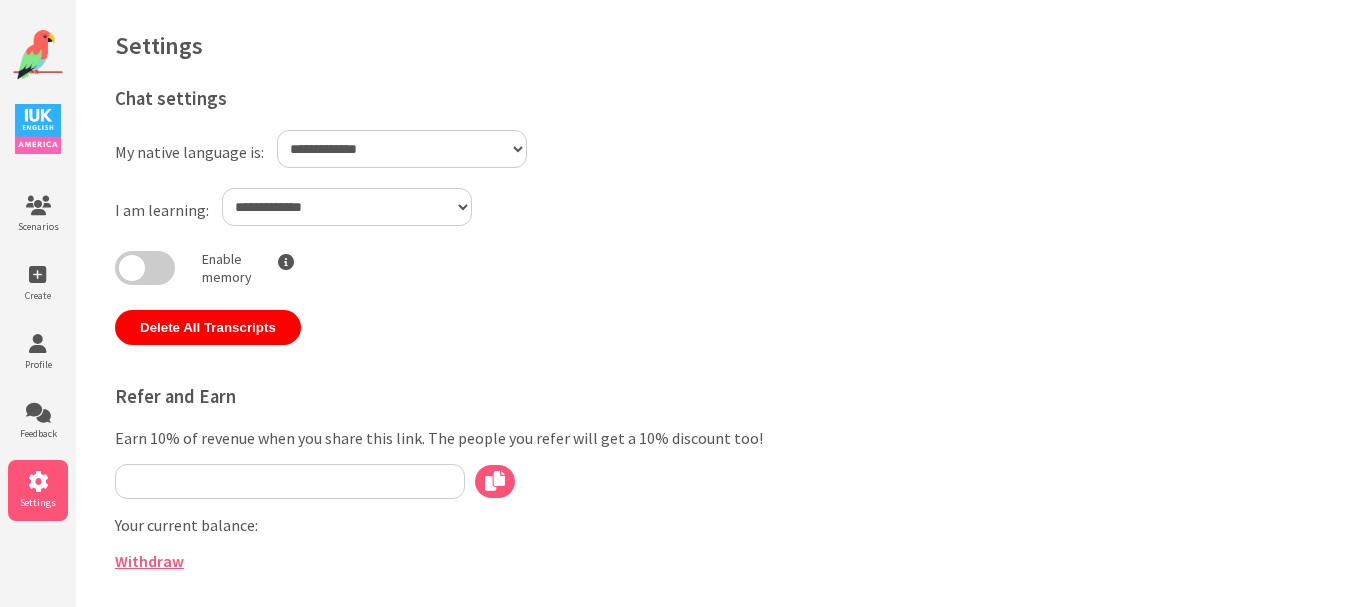 scroll, scrollTop: 0, scrollLeft: 0, axis: both 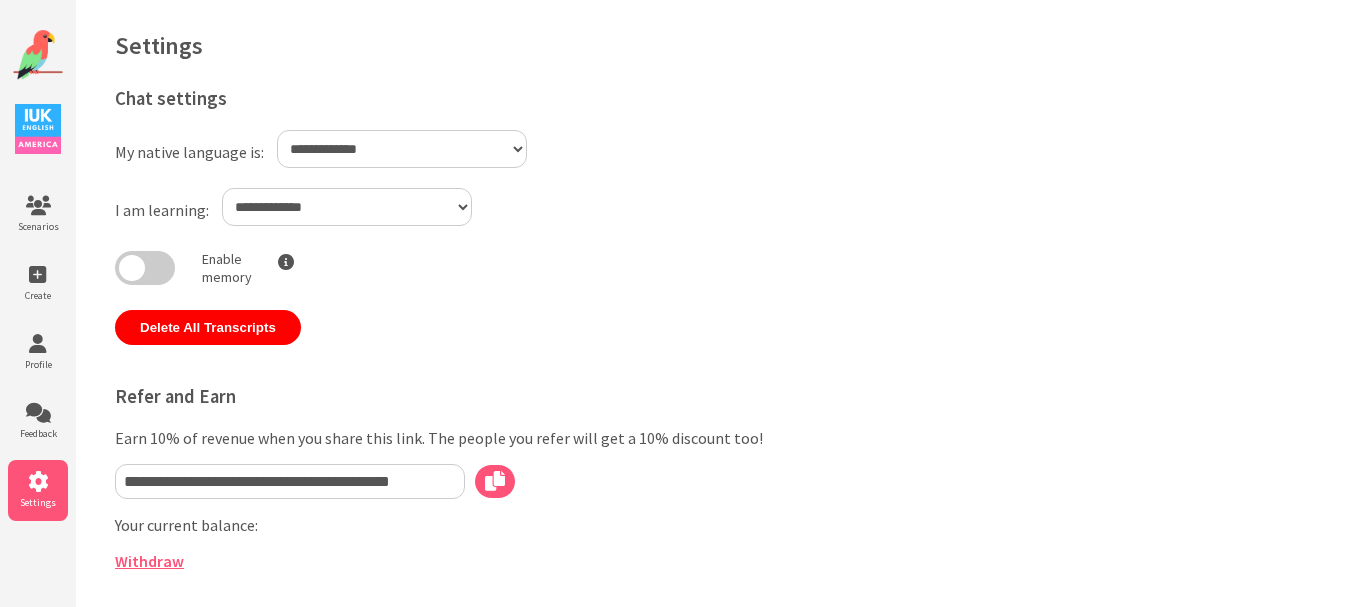 select on "**" 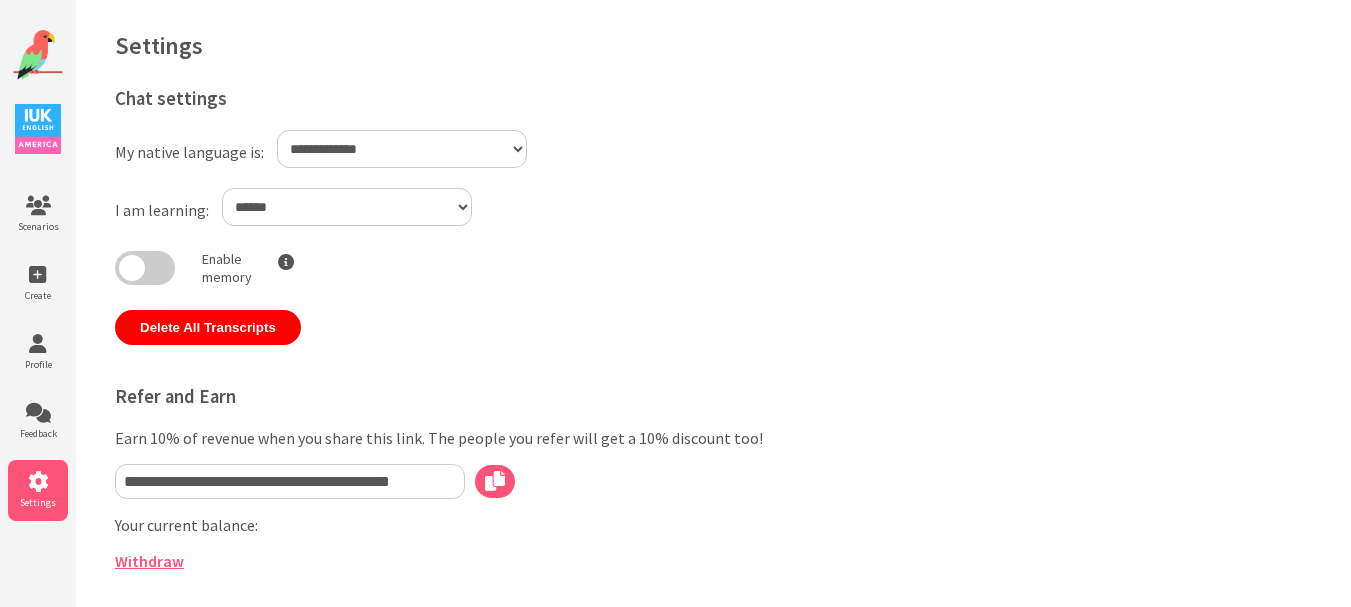 select on "**" 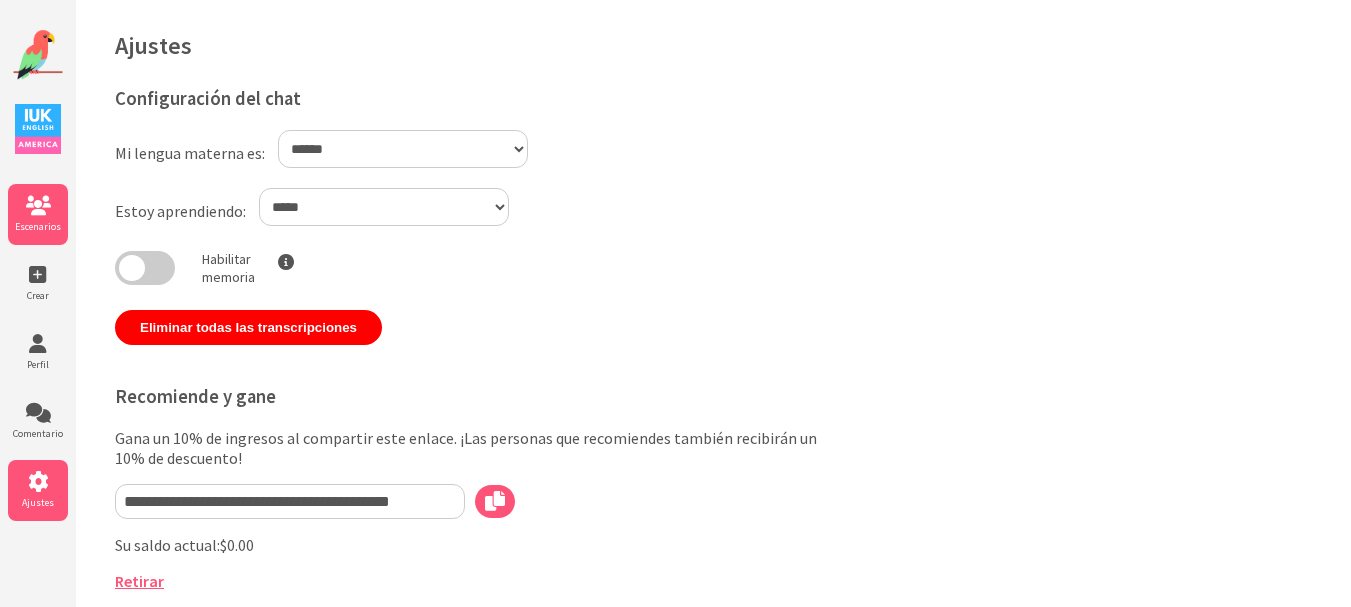 click at bounding box center [38, 206] 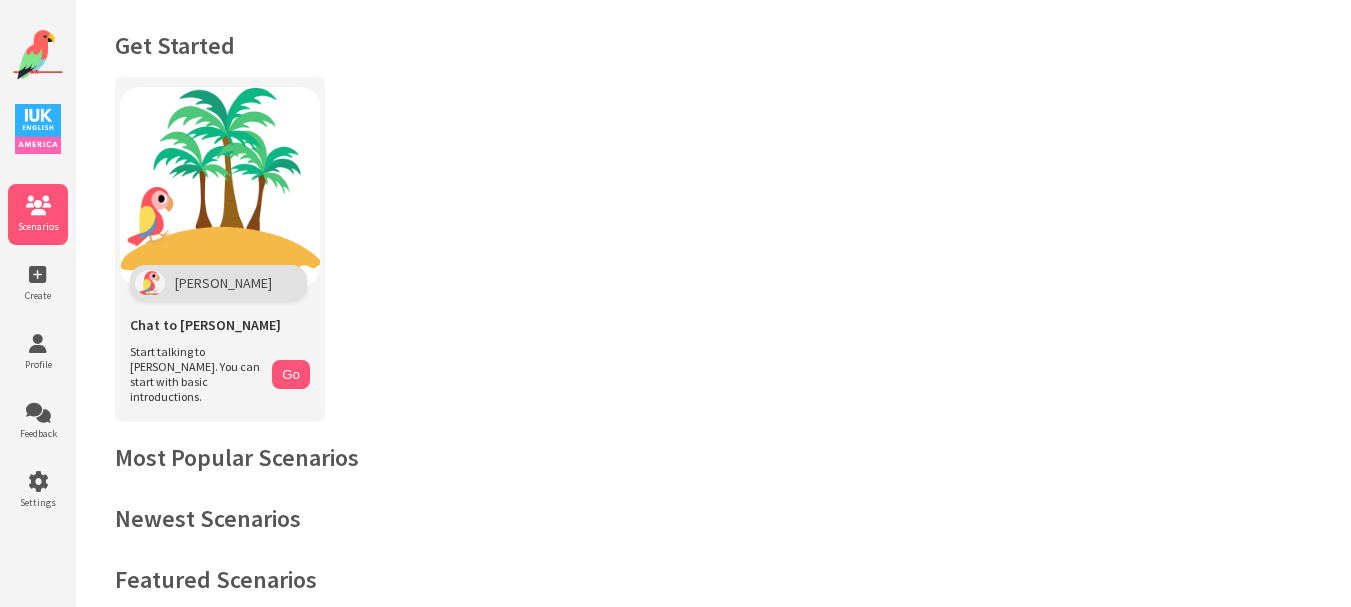 scroll, scrollTop: 0, scrollLeft: 0, axis: both 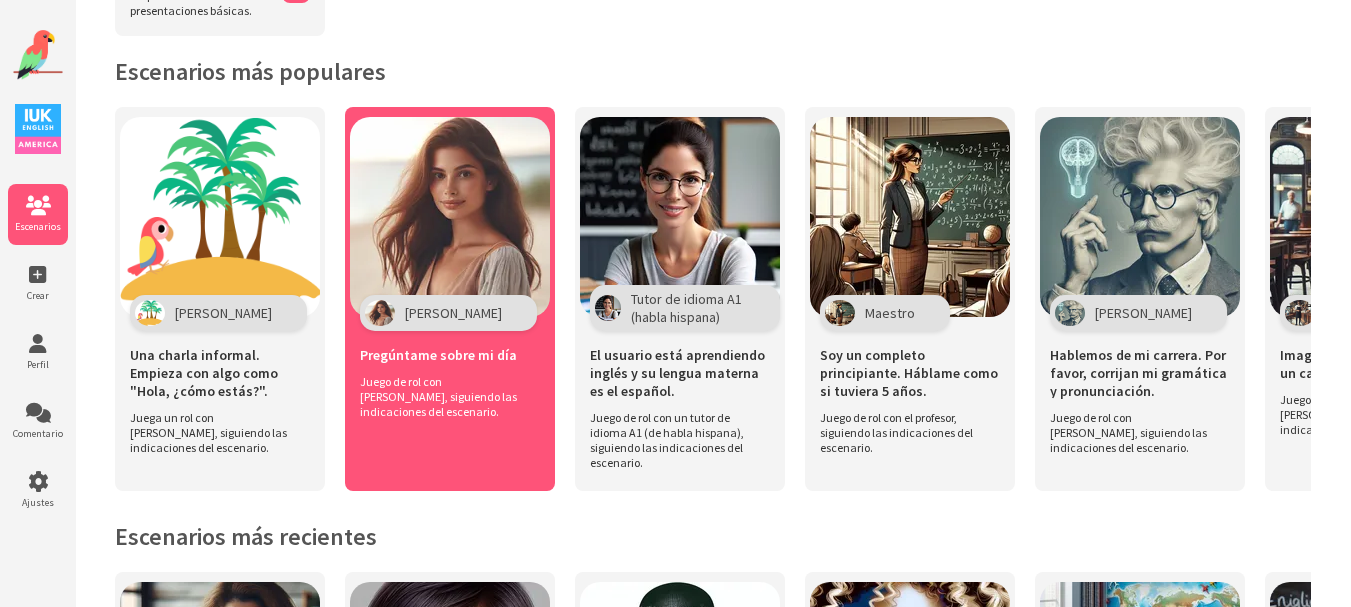 click at bounding box center [450, 217] 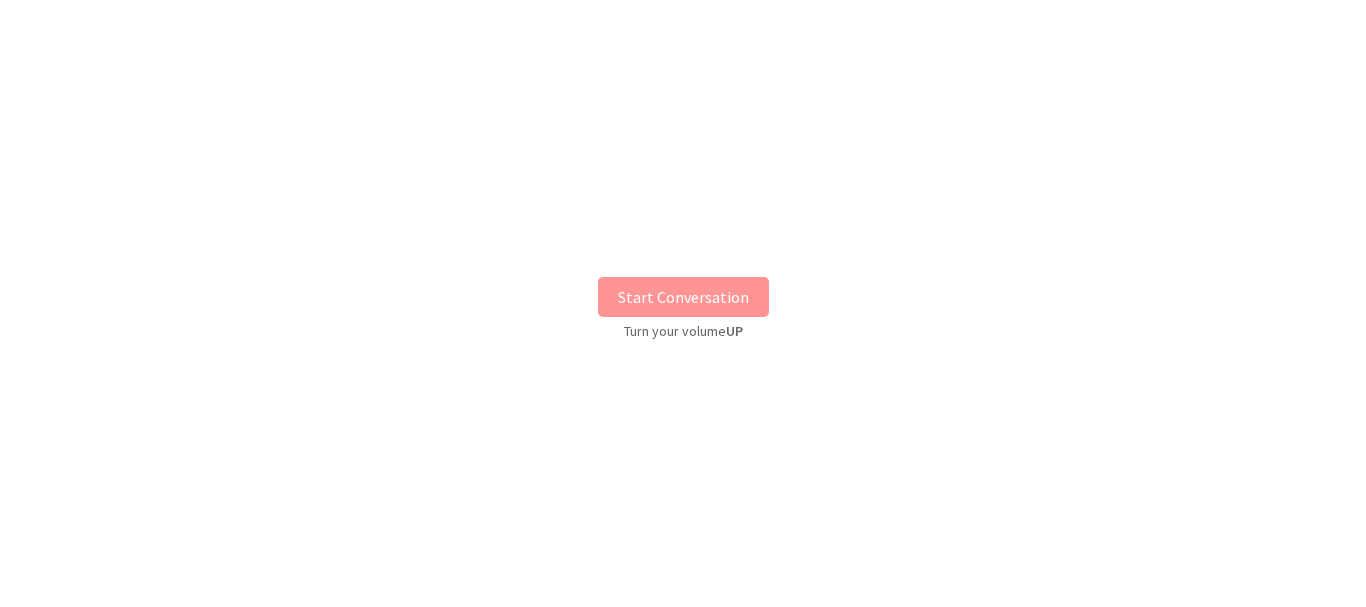 scroll, scrollTop: 0, scrollLeft: 0, axis: both 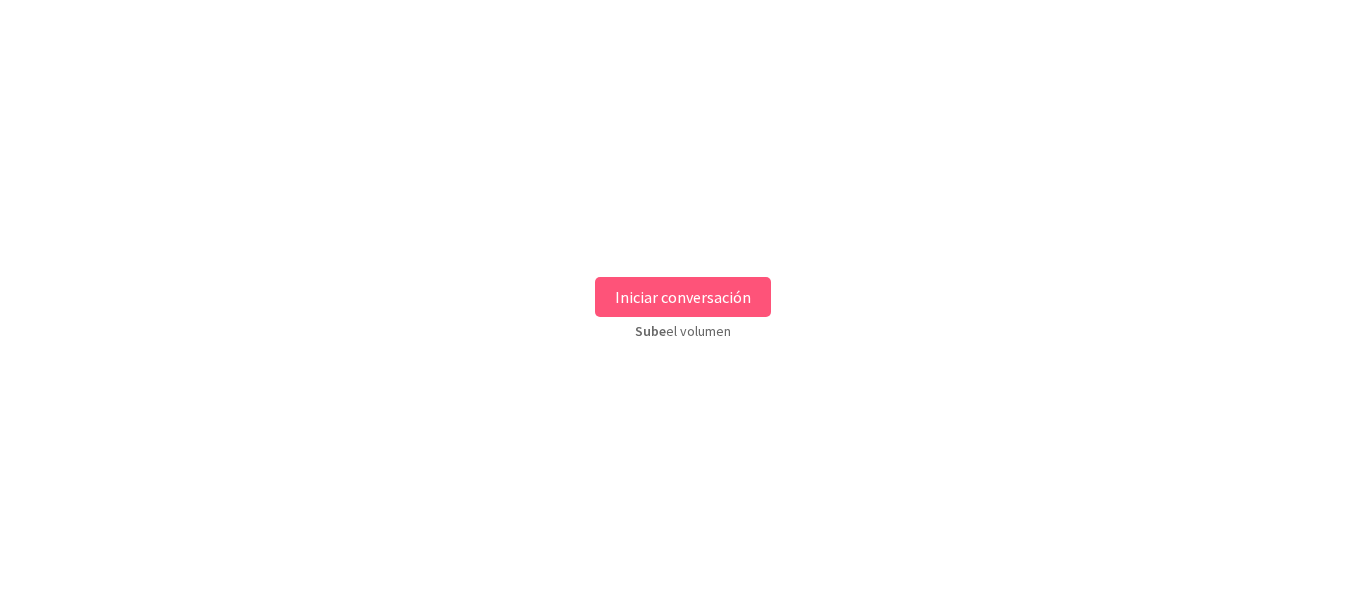 click on "Iniciar conversación" at bounding box center [683, 297] 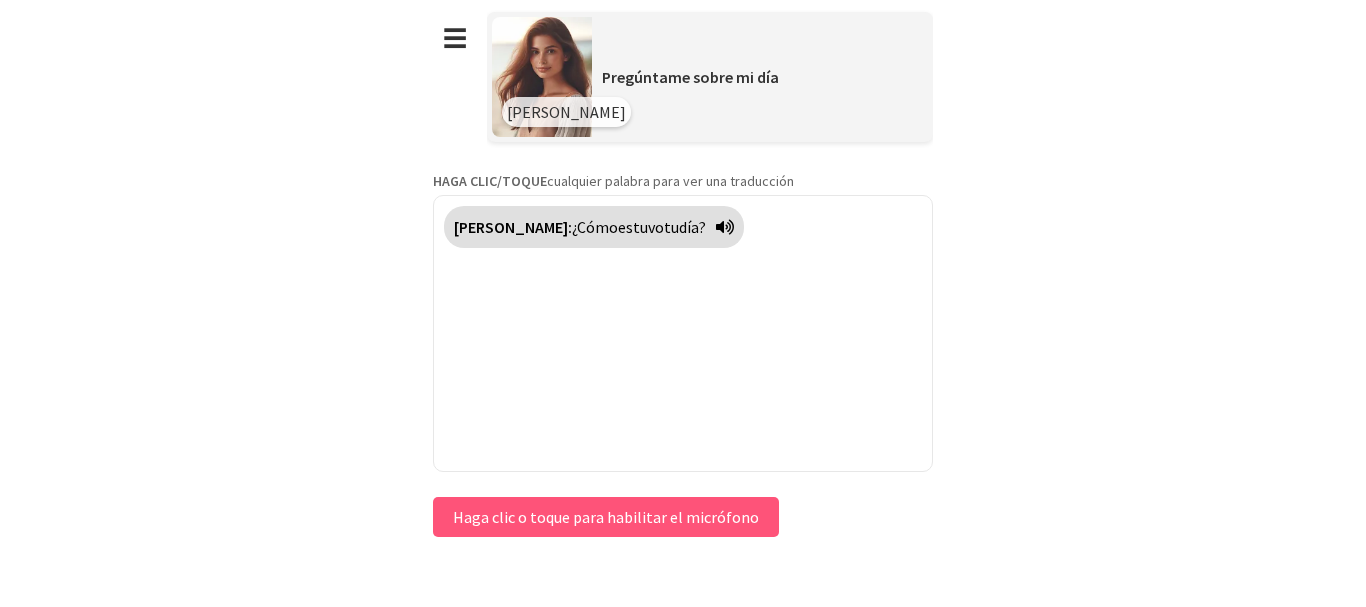 click on "¿Cómo" at bounding box center [595, 227] 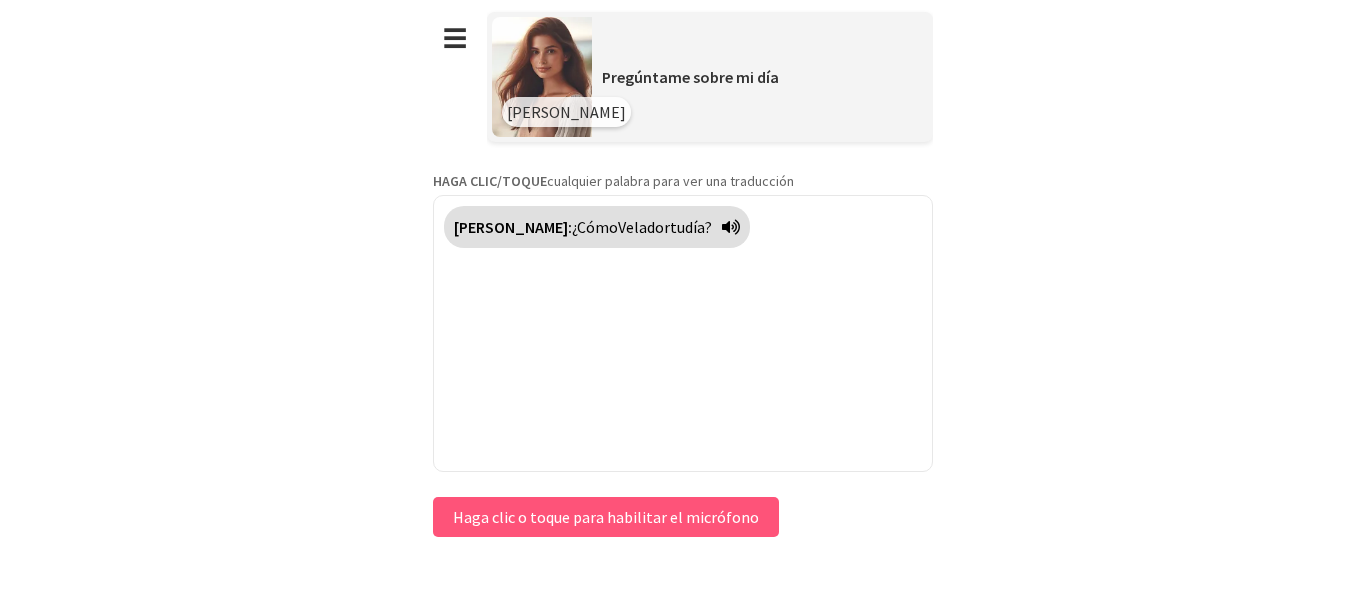 click on "Velador" at bounding box center [644, 227] 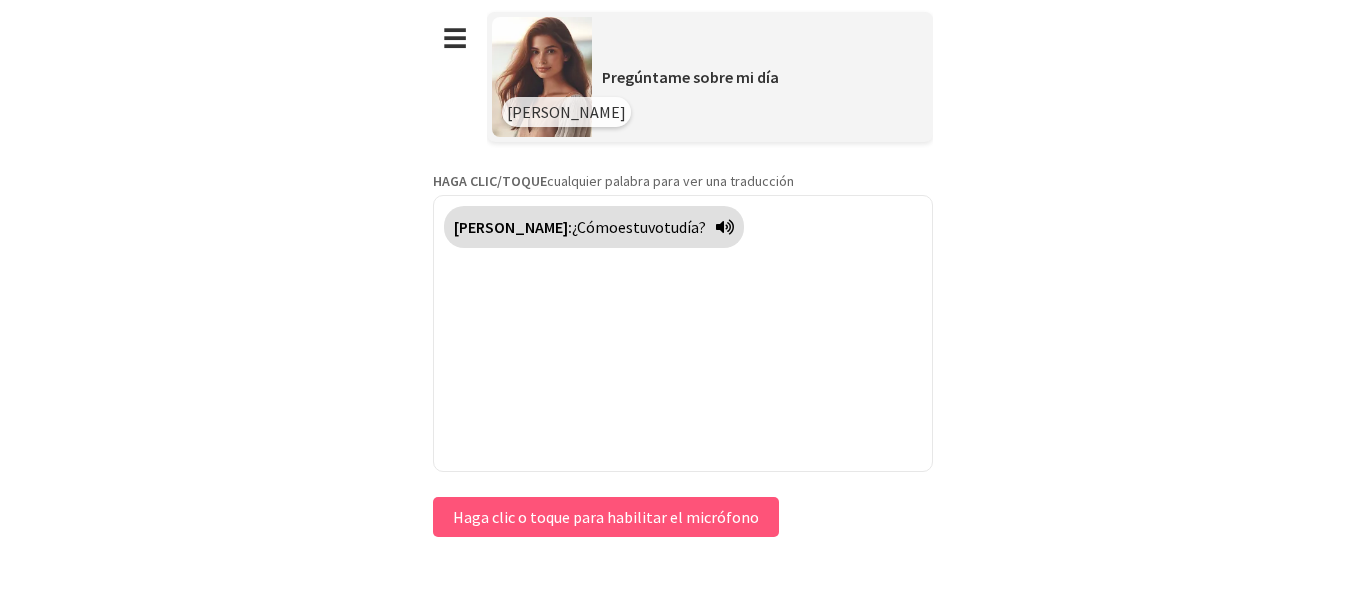 click on "día?" at bounding box center [692, 227] 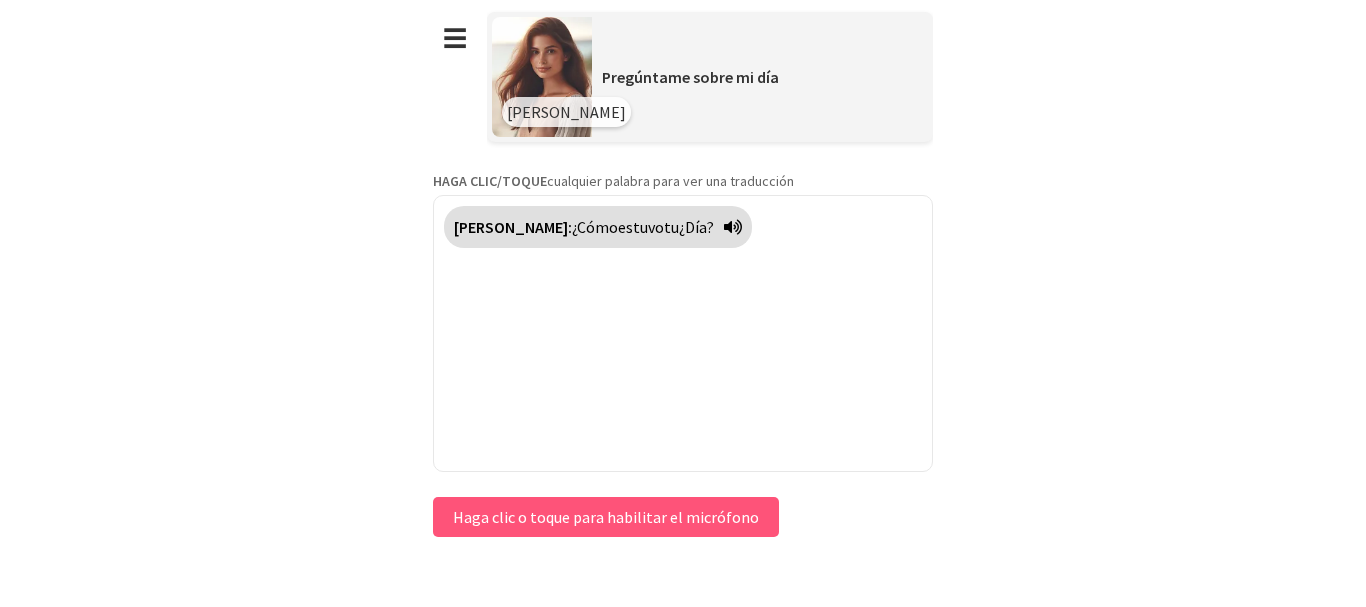 click on "¿Día?" at bounding box center [696, 227] 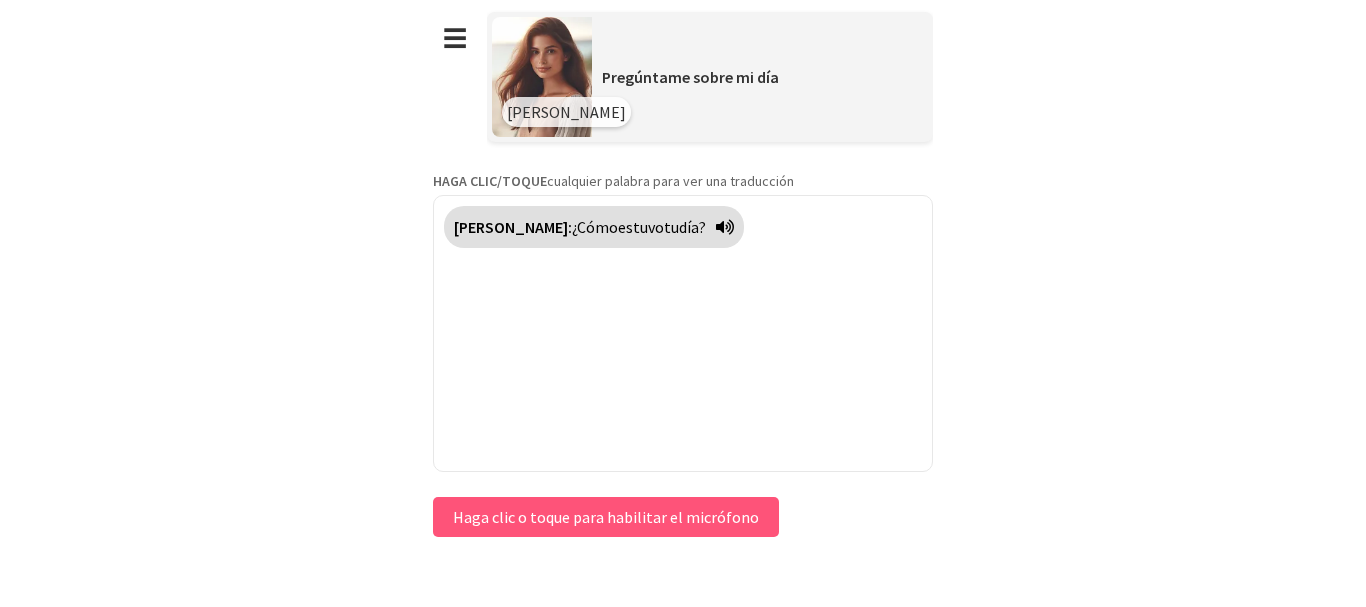click on "tu" at bounding box center [671, 227] 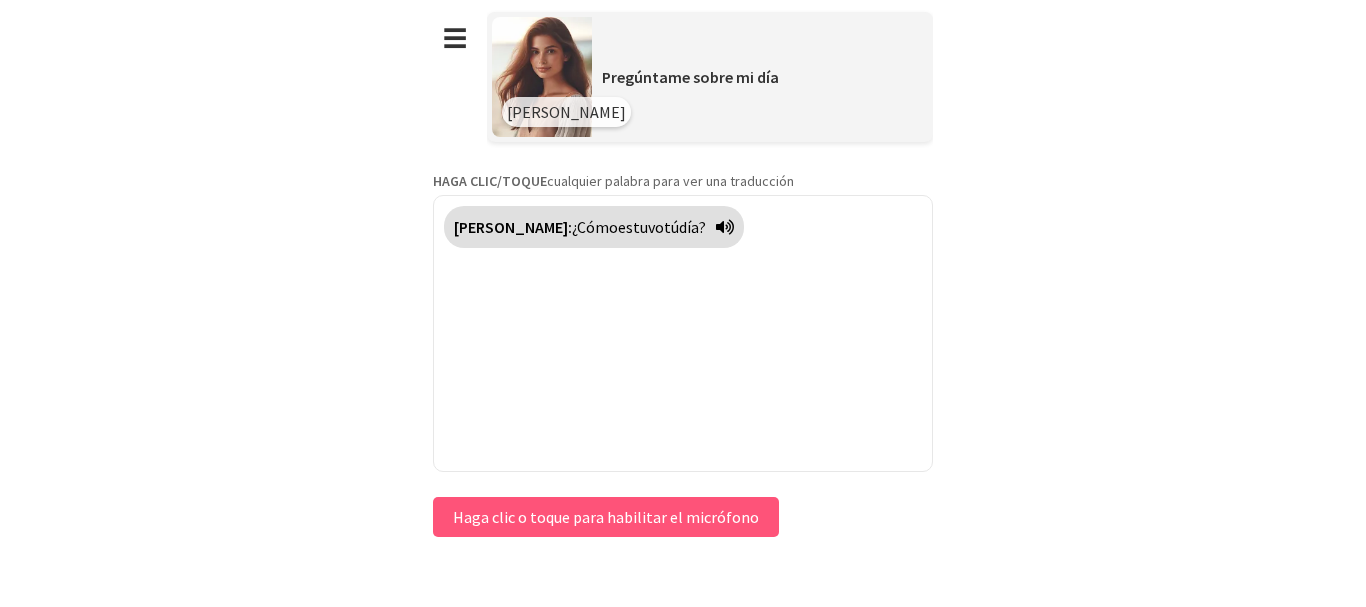 click on "tú" at bounding box center [671, 227] 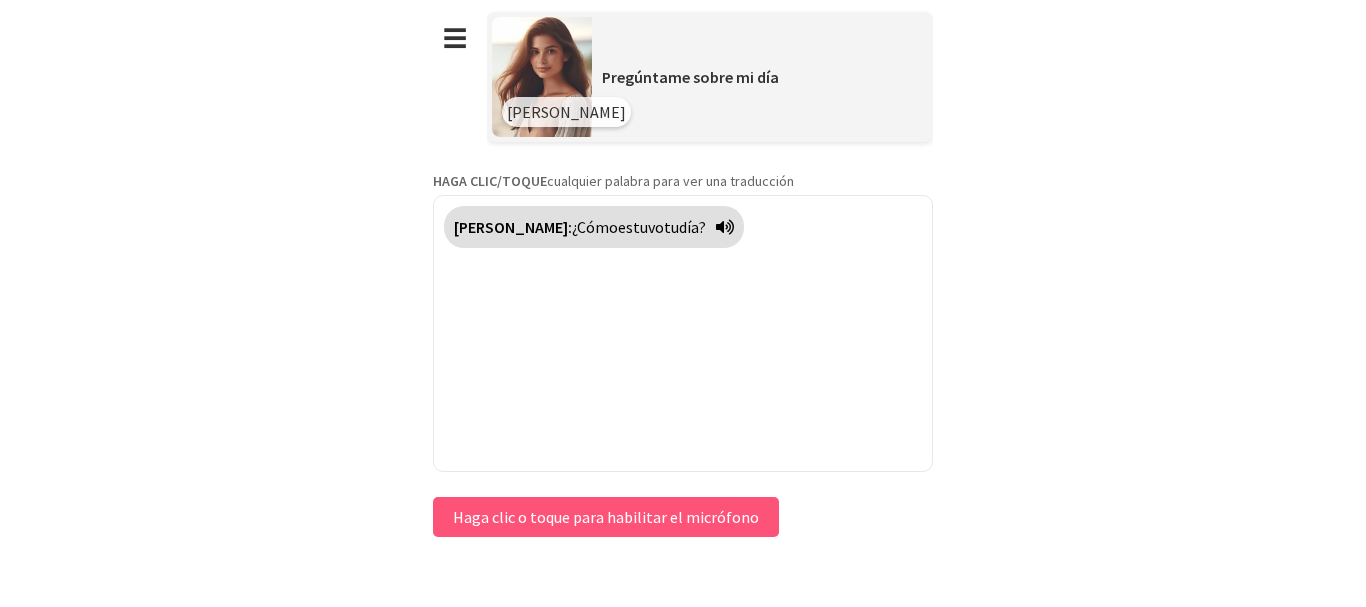click on "¿Cómo" at bounding box center (595, 227) 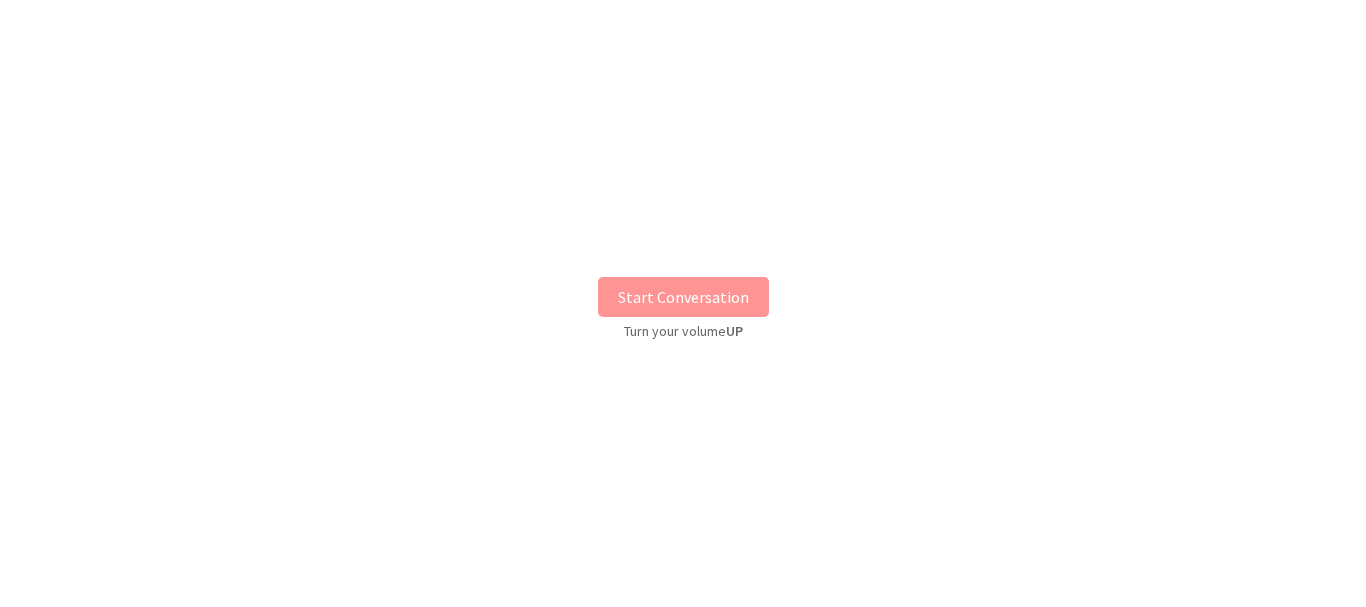 scroll, scrollTop: 0, scrollLeft: 0, axis: both 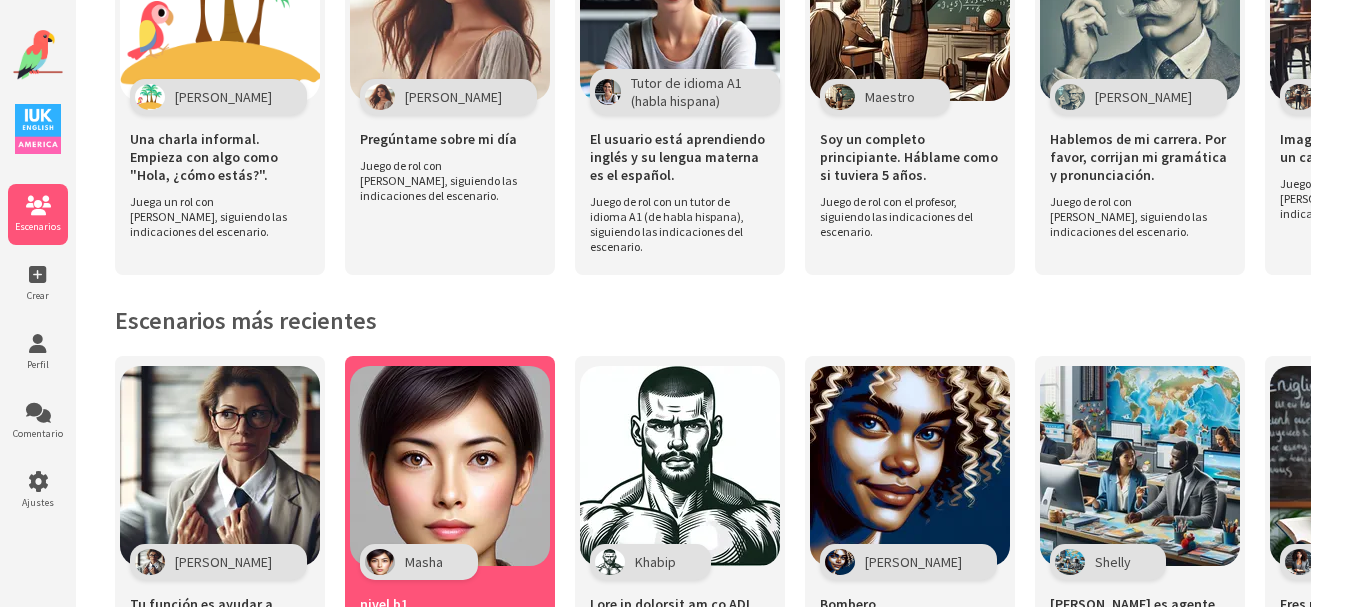 click at bounding box center (450, 466) 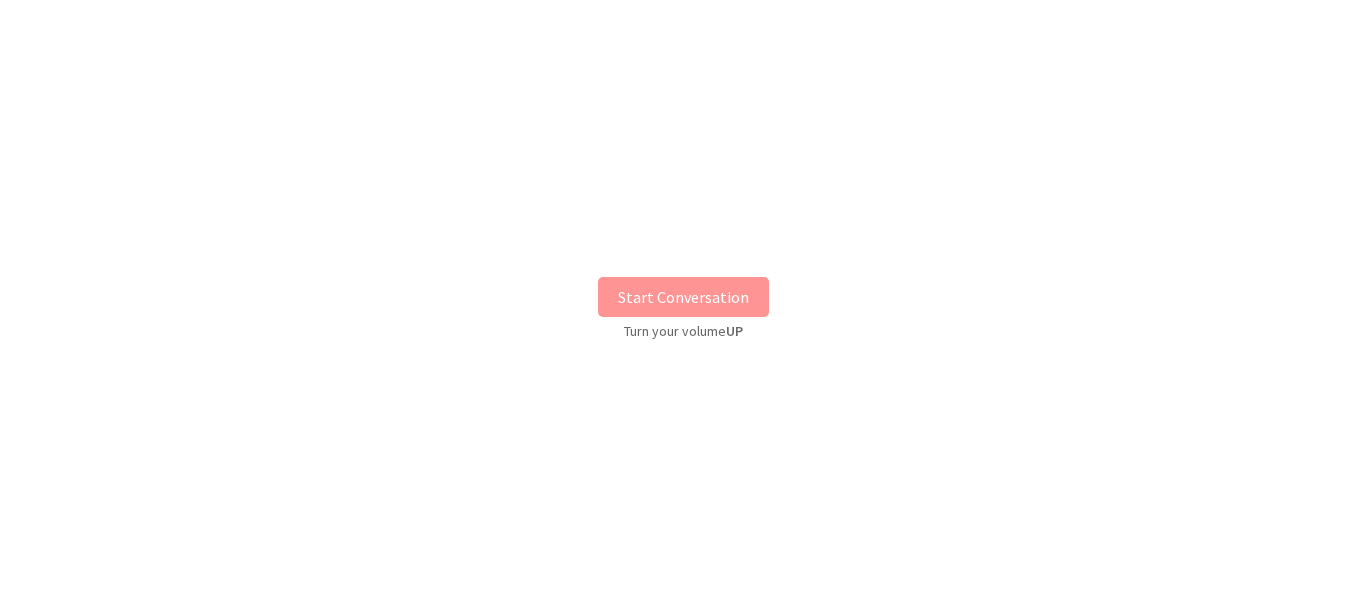 scroll, scrollTop: 0, scrollLeft: 0, axis: both 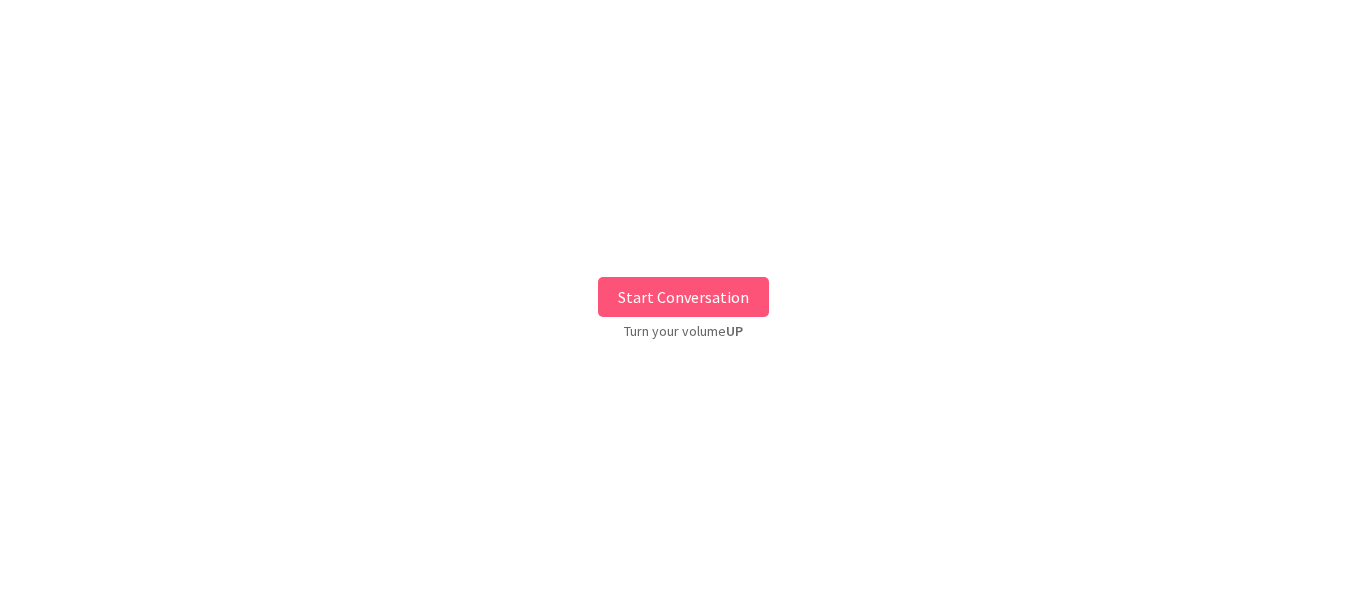 click on "Start Conversation" at bounding box center [683, 297] 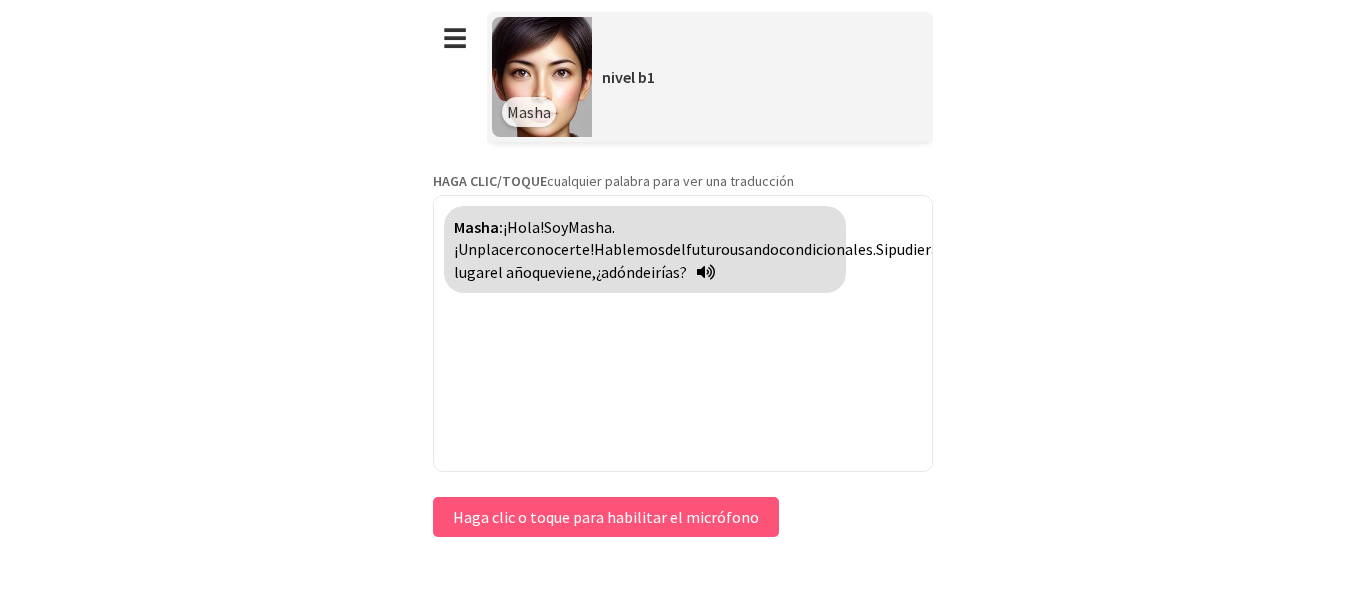 click on "cualquier lugar" at bounding box center [753, 260] 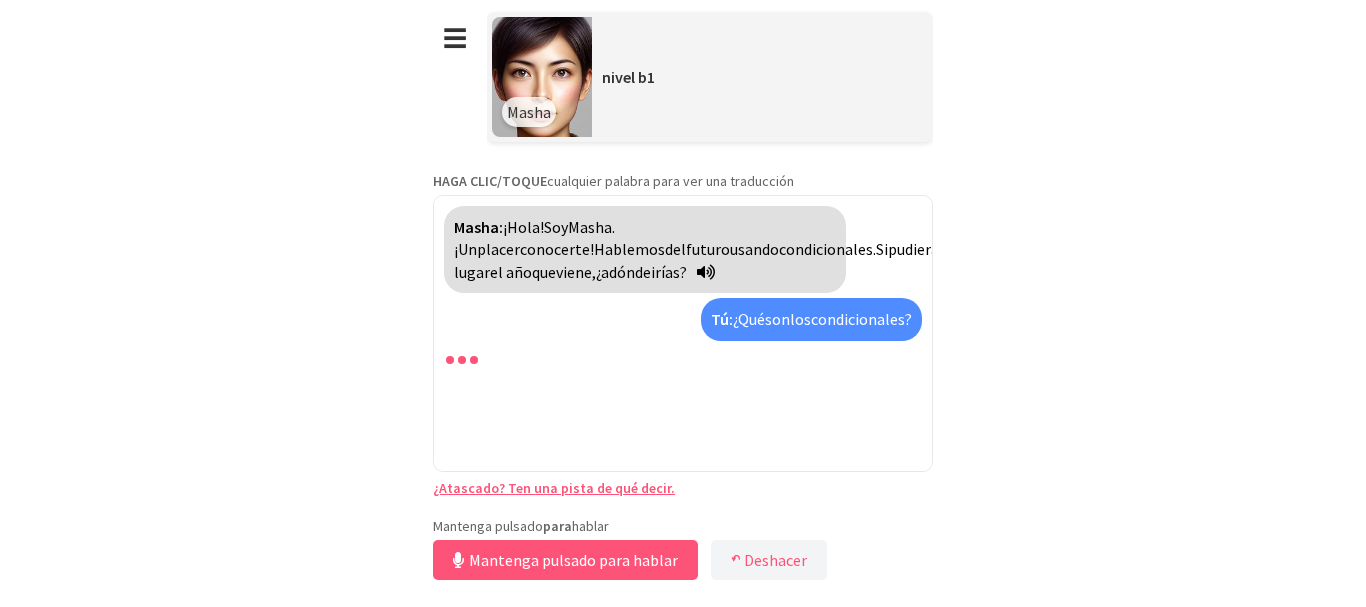 scroll, scrollTop: 168, scrollLeft: 0, axis: vertical 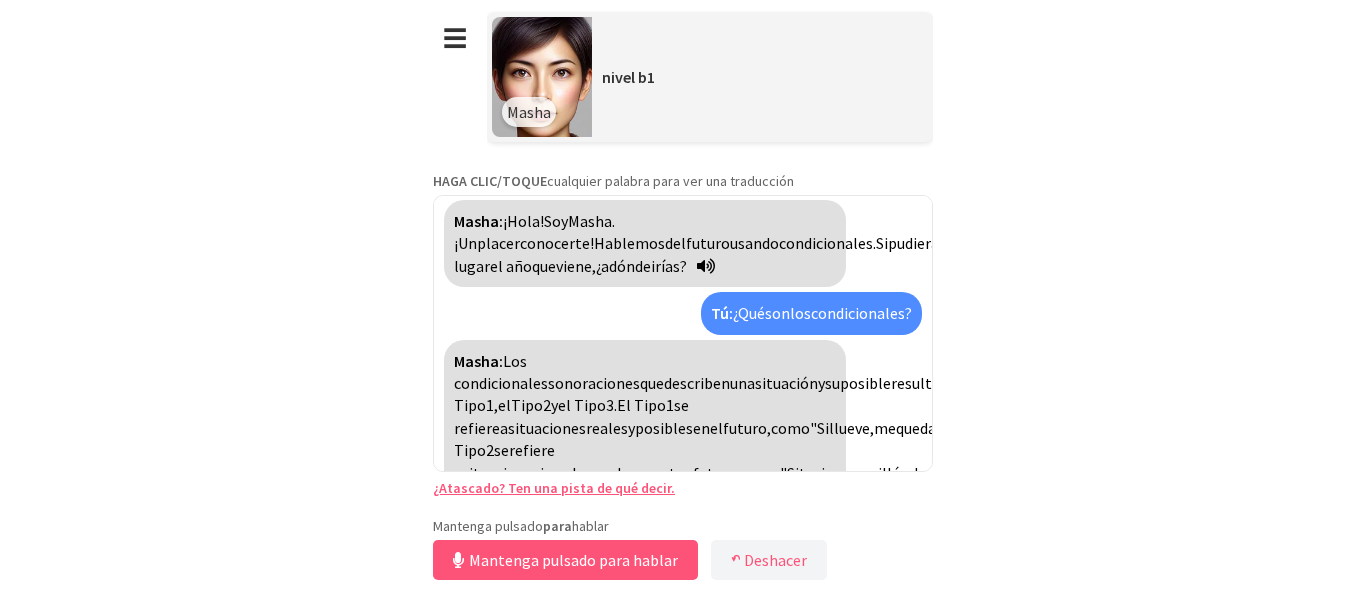click on "Los condicionales" at bounding box center [501, 372] 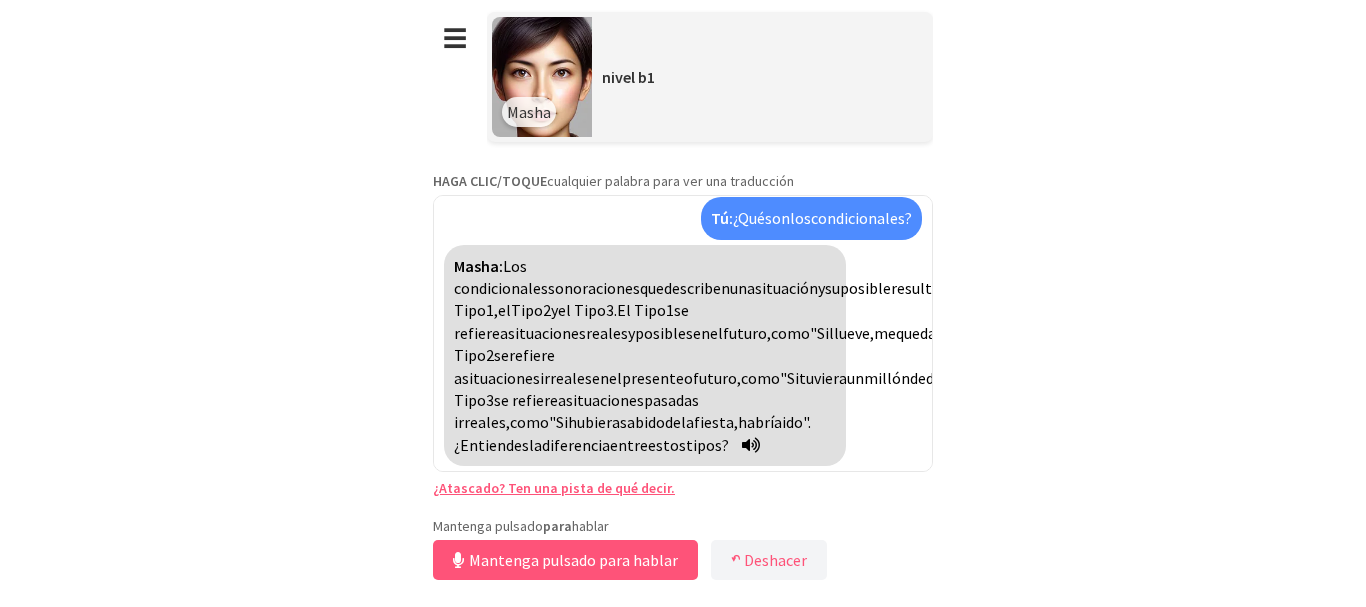 click on "**********" at bounding box center [683, 303] 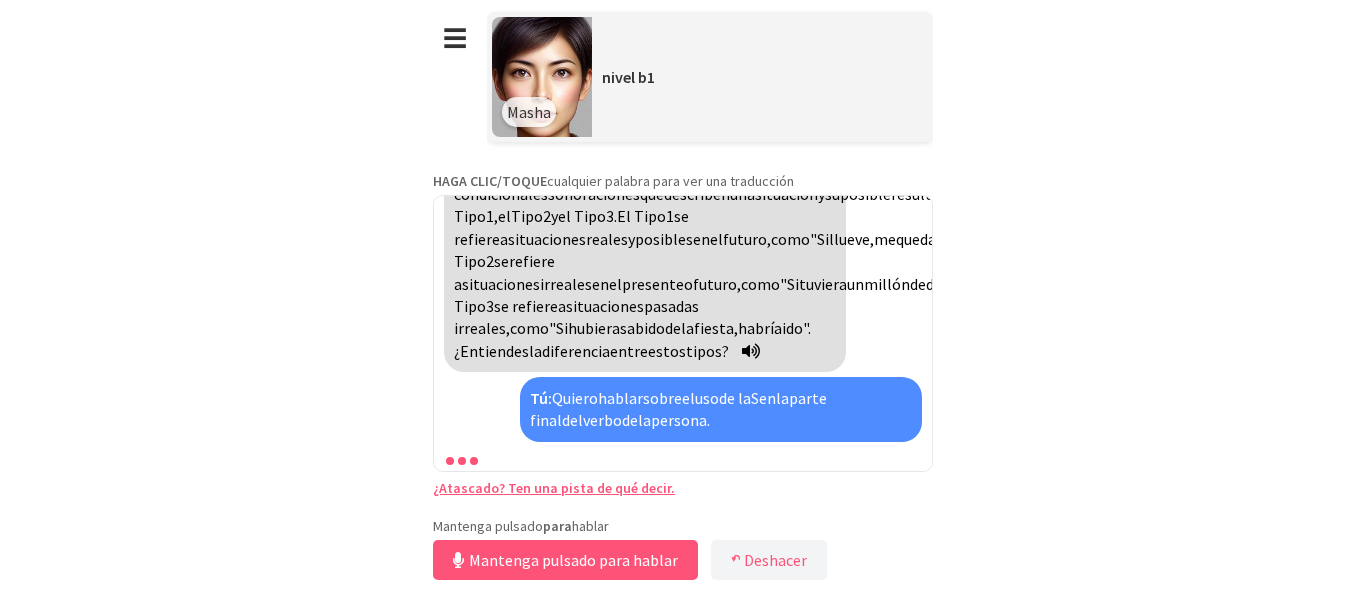 scroll, scrollTop: 420, scrollLeft: 0, axis: vertical 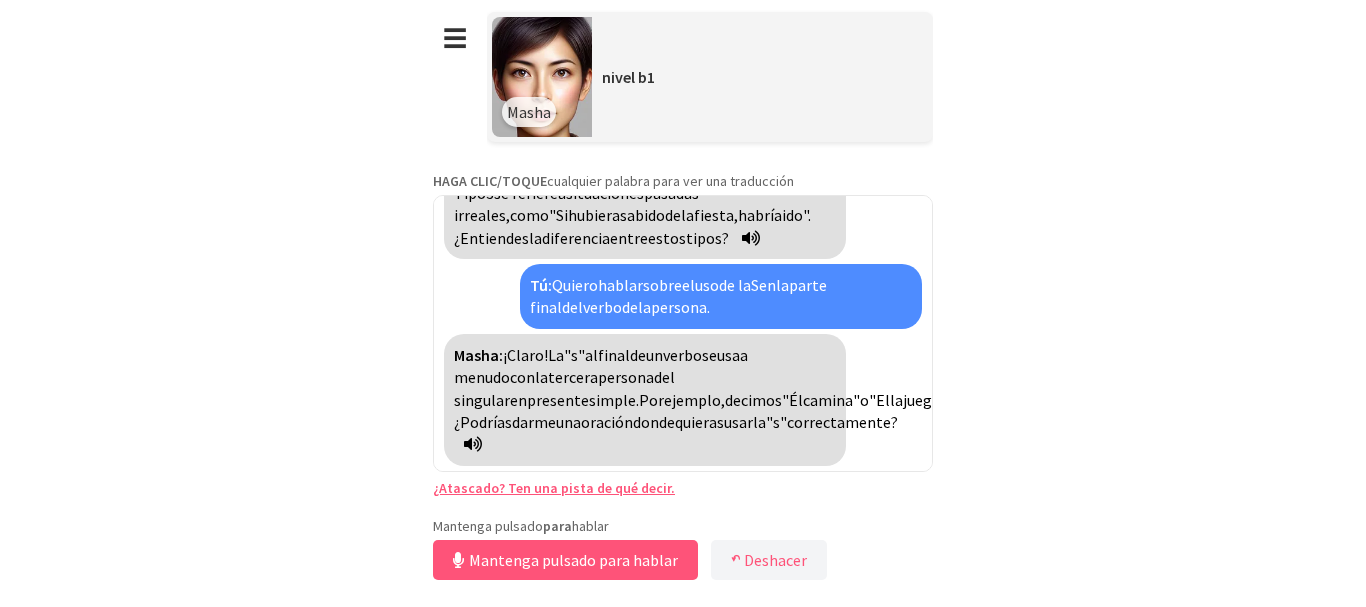 click on "Masha:  ¡  Claro!  La  "s"  al  final  de  un  verbo  se  usa  a menudo  con  la  tercera  persona  del singular  en  presente  simple  .  Por  ejemplo,  decimos  "Él  camina"  o  "Ella  juega".  No  añadimos
"  s"  cuando  el  sujeto  es  plural  o  cuando  usamos  "  yo"  o  "tú".  Por  ejemplo  ,  decimos  "Ellos  caminan  "  o  "Yo  juego  ". ¿  Podrías  darme  una  oración  donde  quieras  usar  la  "  s  "  correctamente  ?" at bounding box center [645, 400] 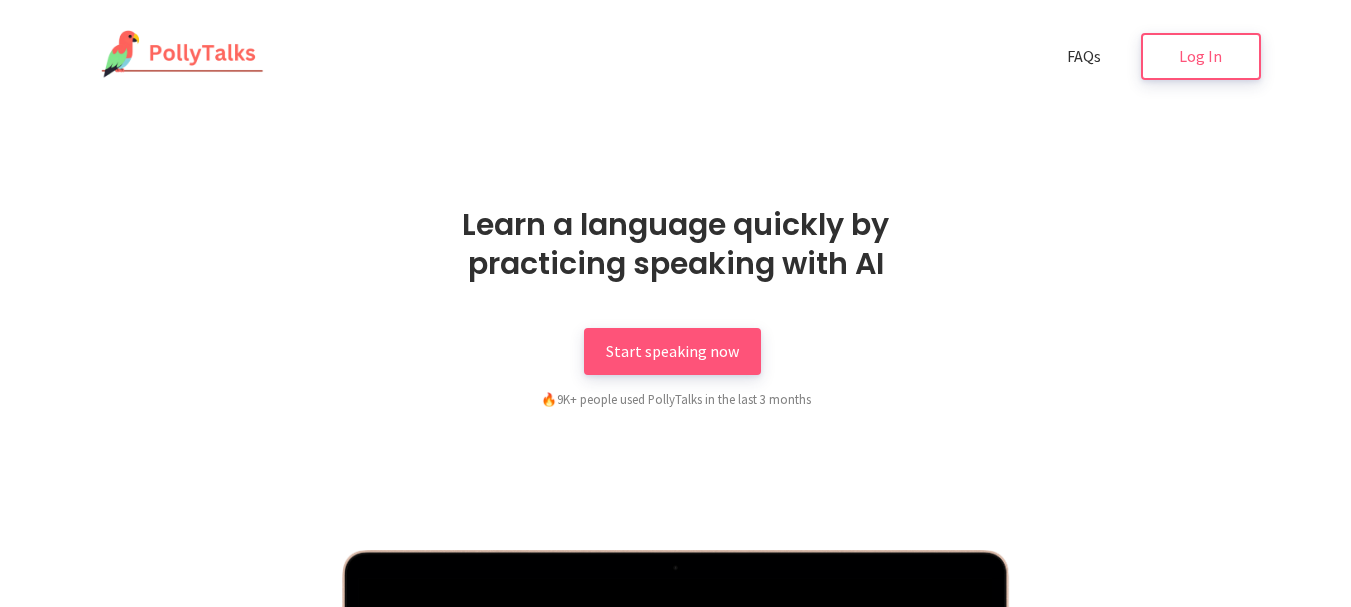 scroll, scrollTop: 0, scrollLeft: 0, axis: both 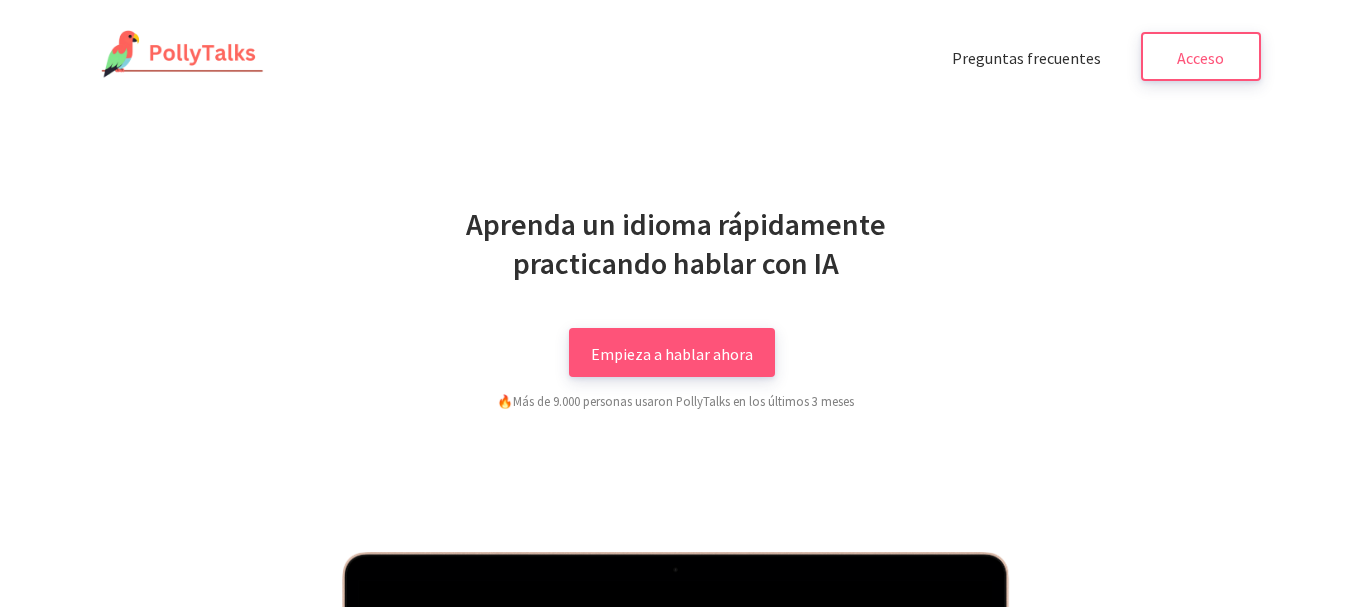 click on "Preguntas frecuentes
Acceso
FAQs
Log In" at bounding box center (675, 56) 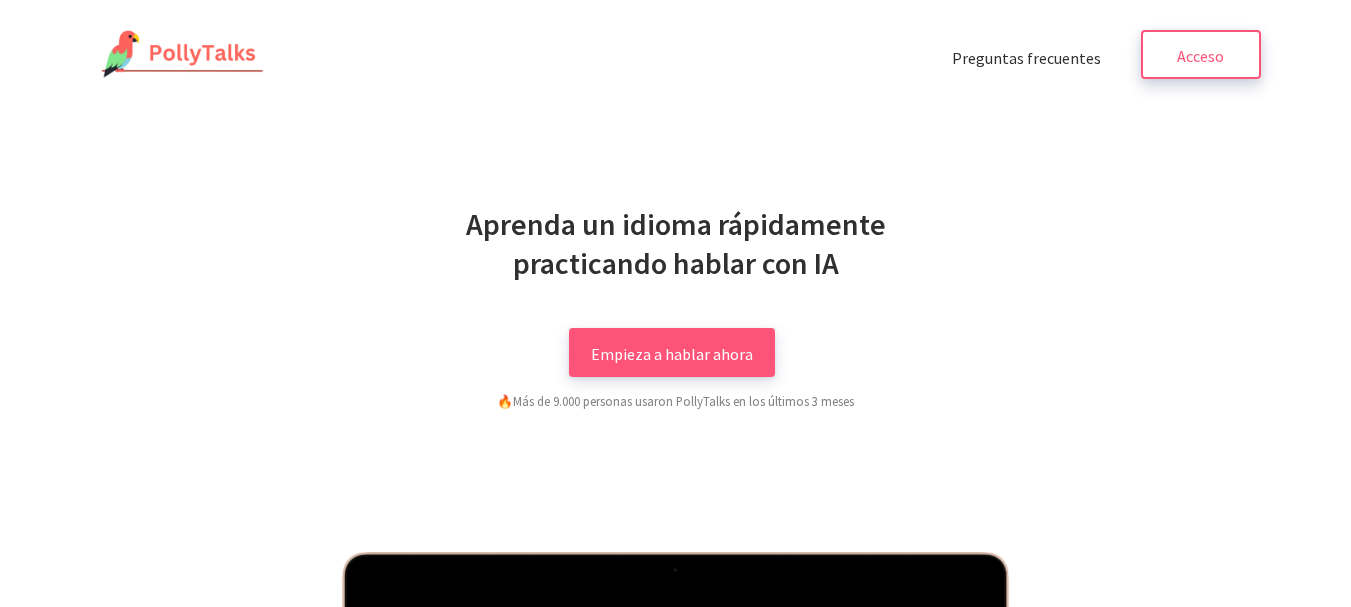 click on "Acceso" at bounding box center (1201, 54) 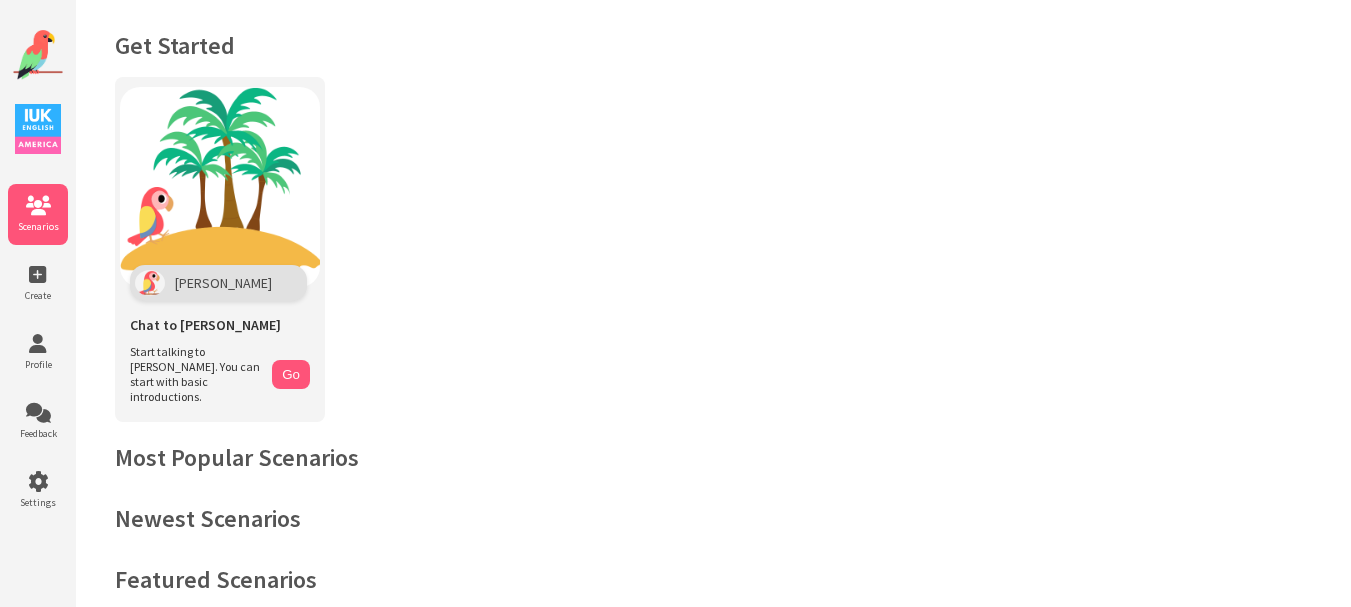 scroll, scrollTop: 0, scrollLeft: 0, axis: both 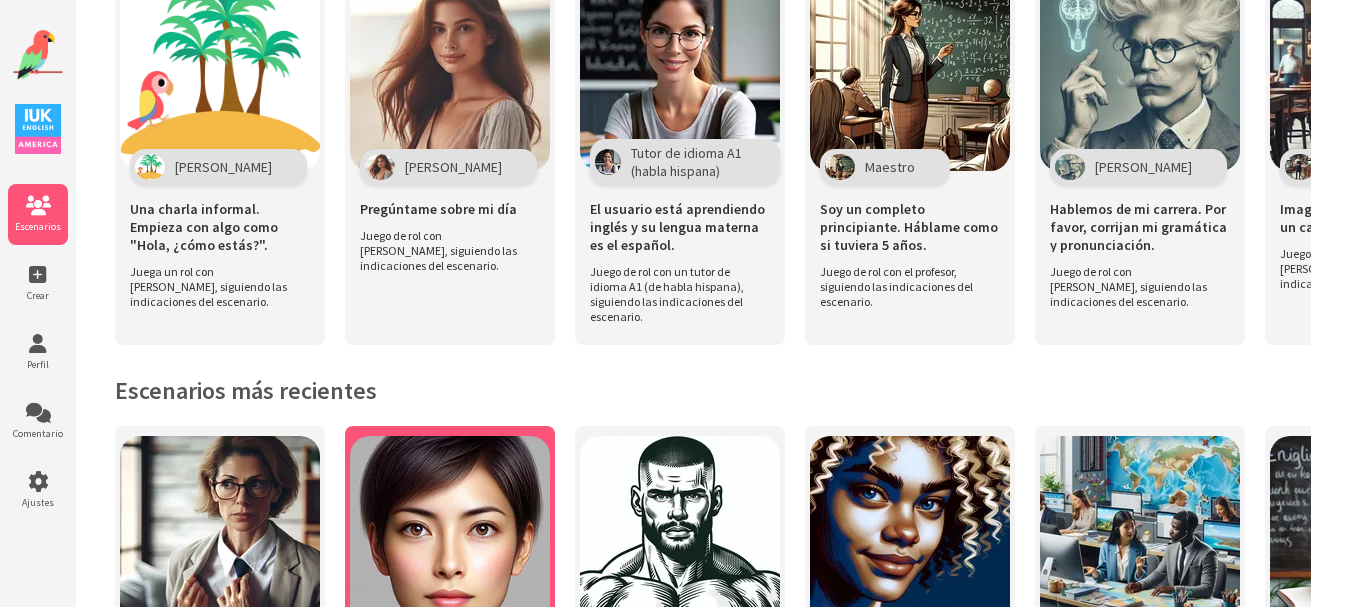 click at bounding box center (450, 536) 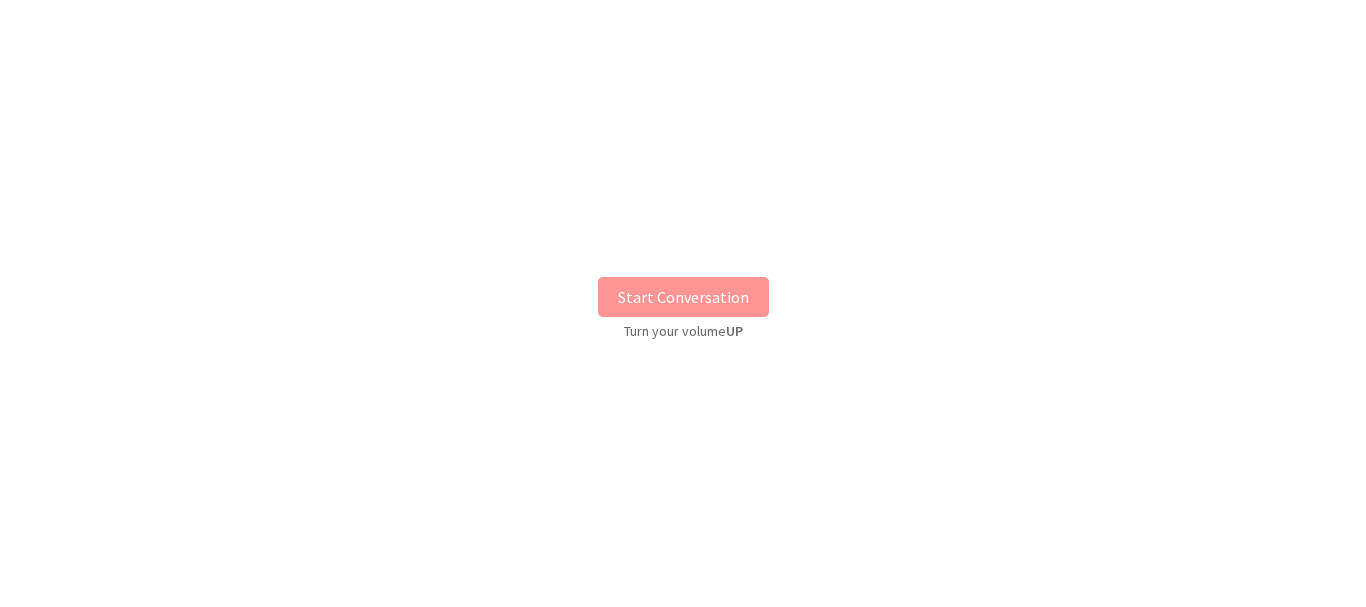 scroll, scrollTop: 0, scrollLeft: 0, axis: both 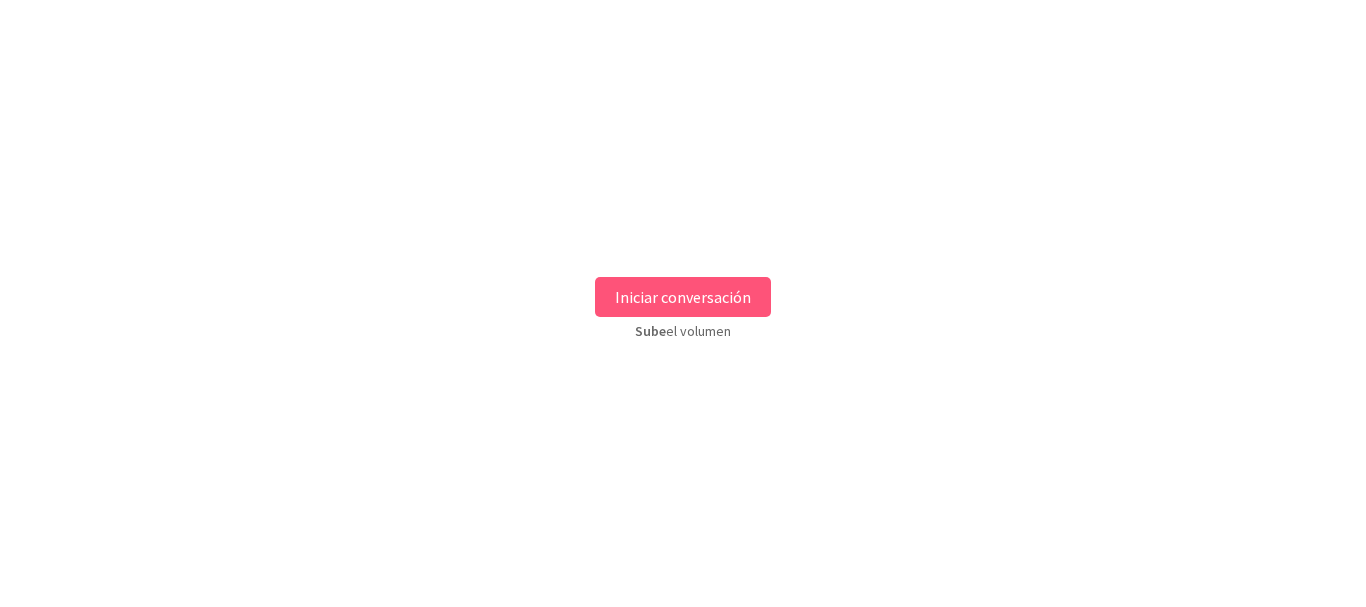 click on "Iniciar conversación" at bounding box center (683, 297) 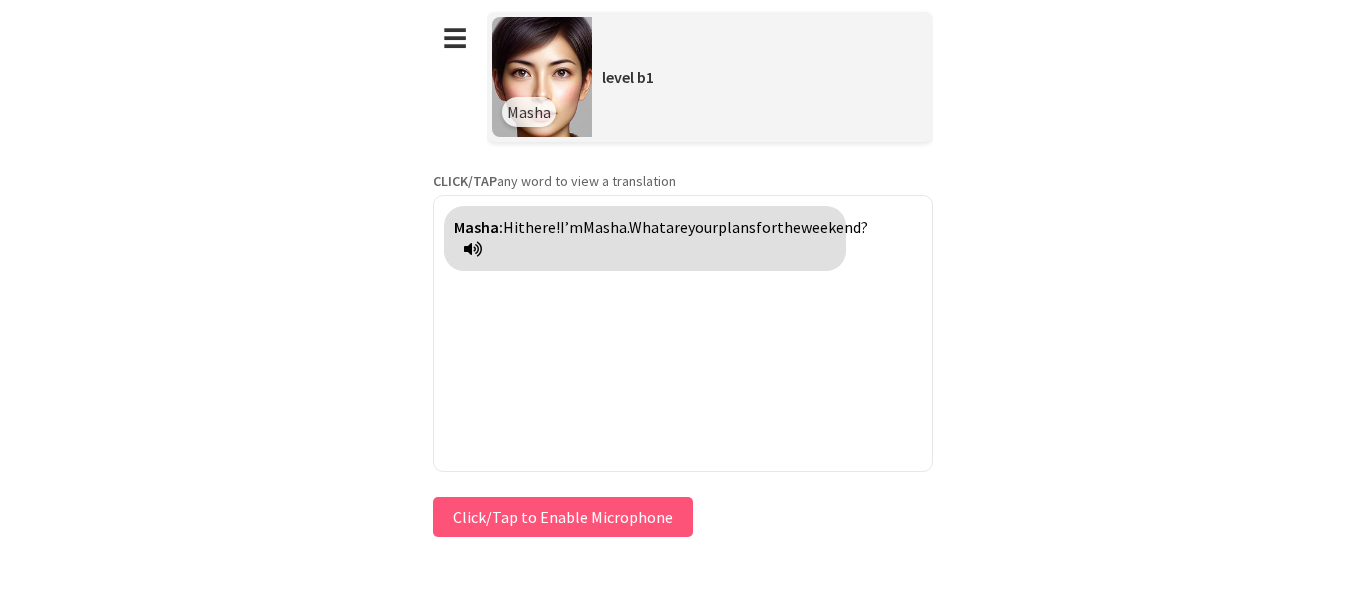 click on "**********" at bounding box center (683, 303) 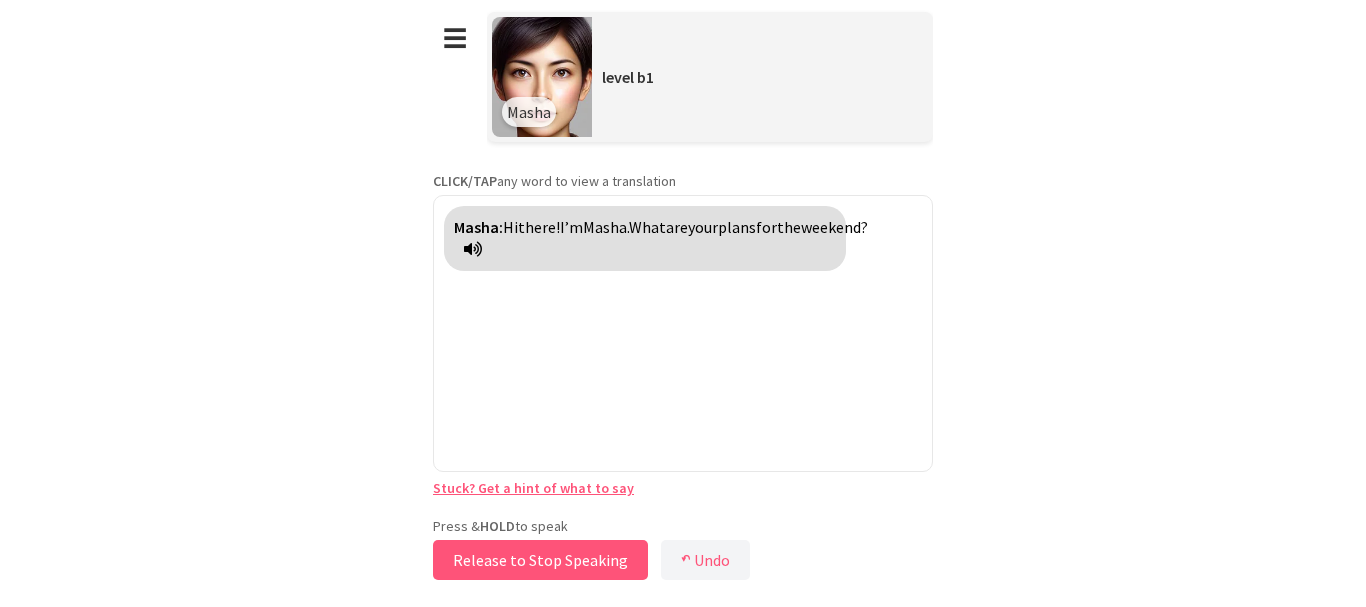 click on "Release to Stop Speaking" at bounding box center [540, 560] 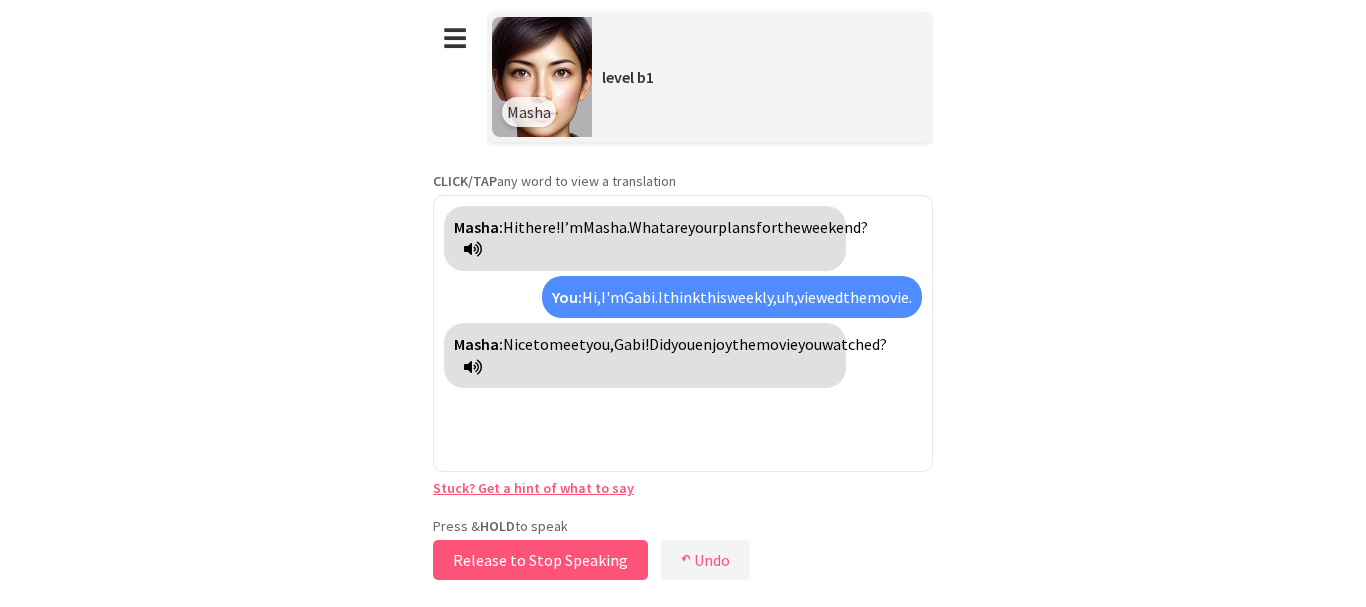 click on "Release to Stop Speaking" at bounding box center (540, 560) 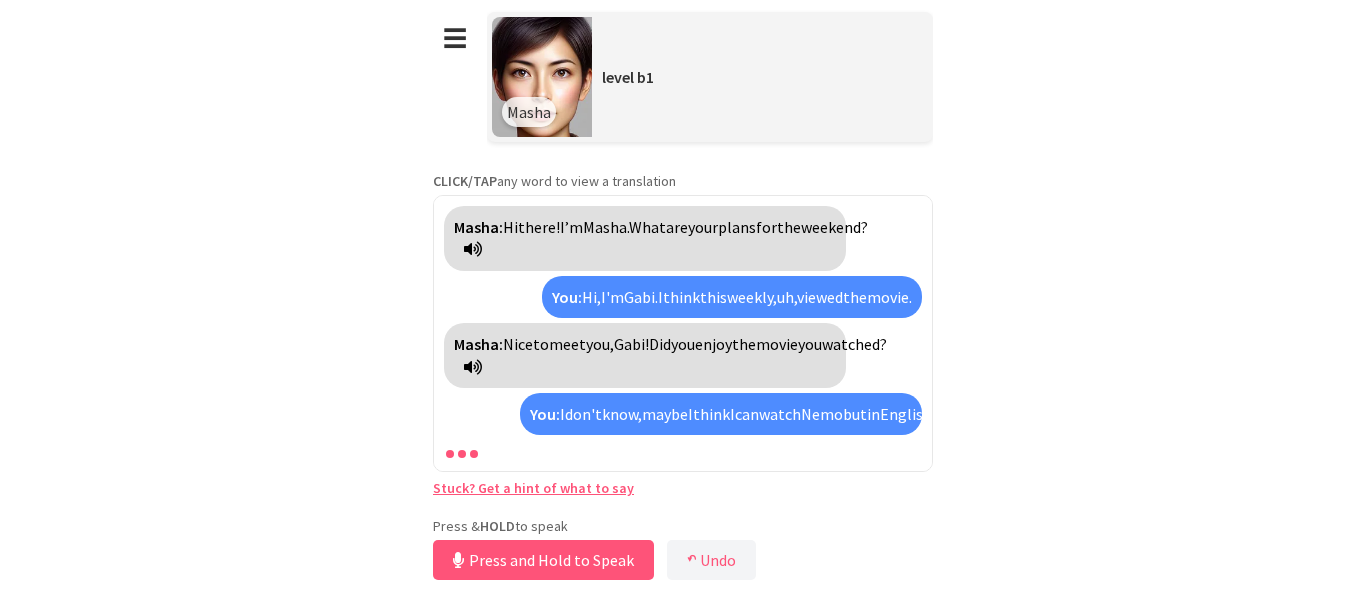 scroll, scrollTop: 106, scrollLeft: 0, axis: vertical 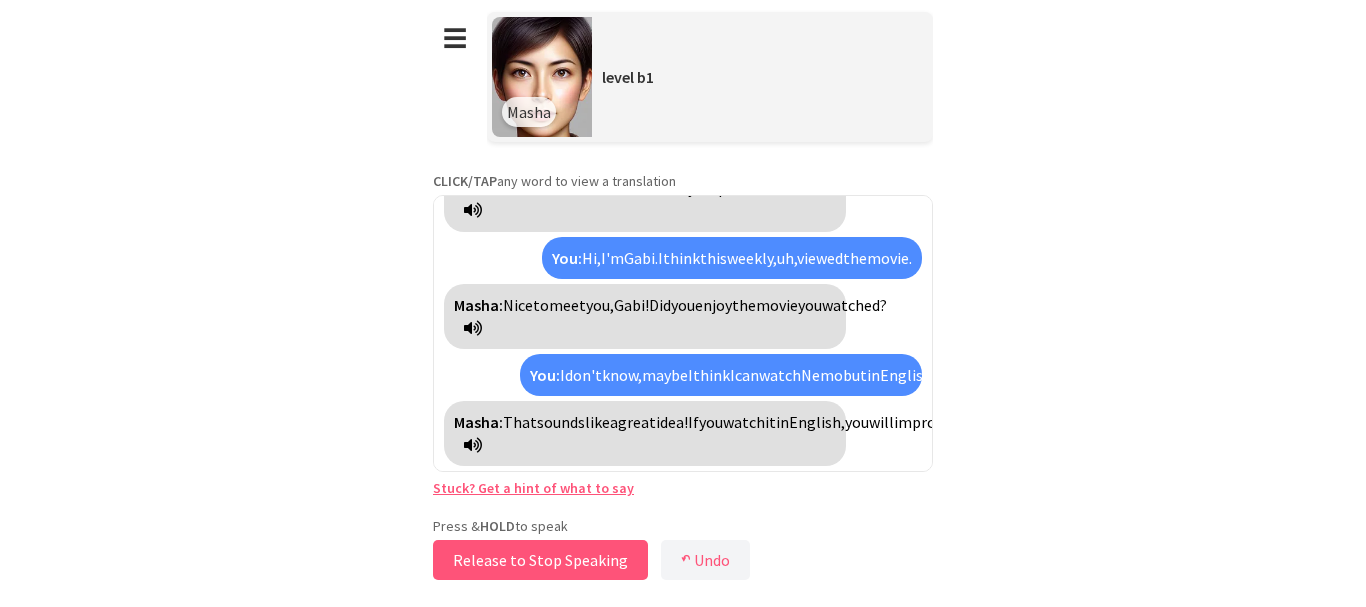 drag, startPoint x: 503, startPoint y: 548, endPoint x: 504, endPoint y: 558, distance: 10.049875 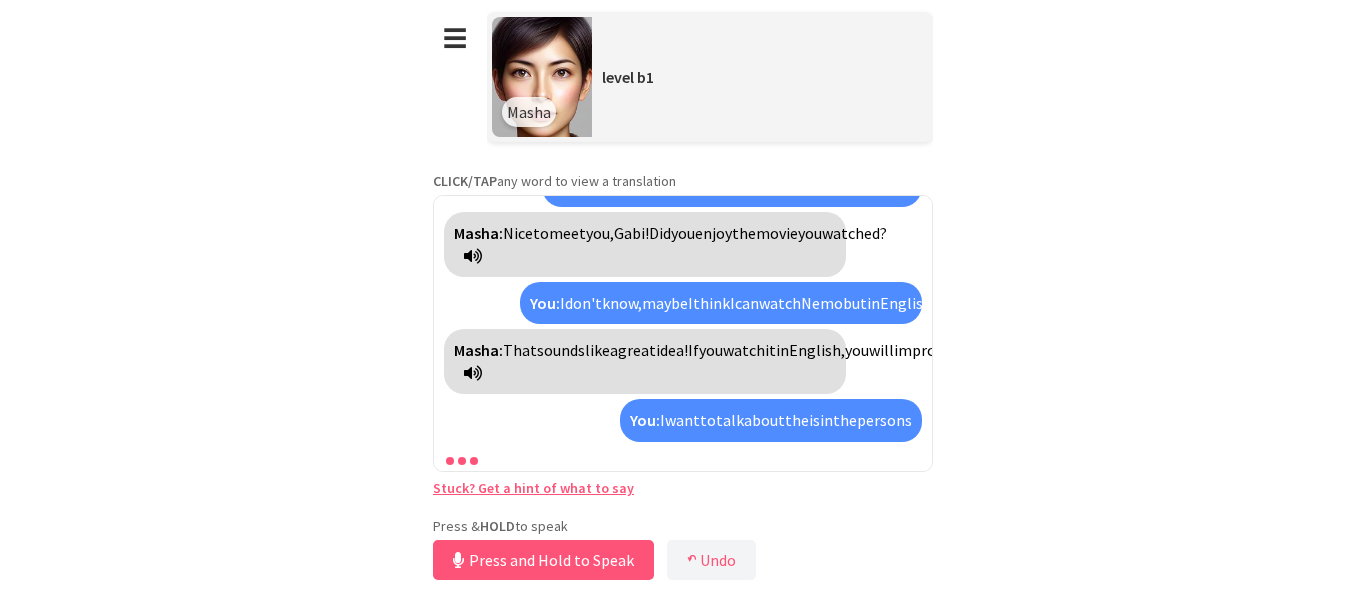 scroll, scrollTop: 223, scrollLeft: 0, axis: vertical 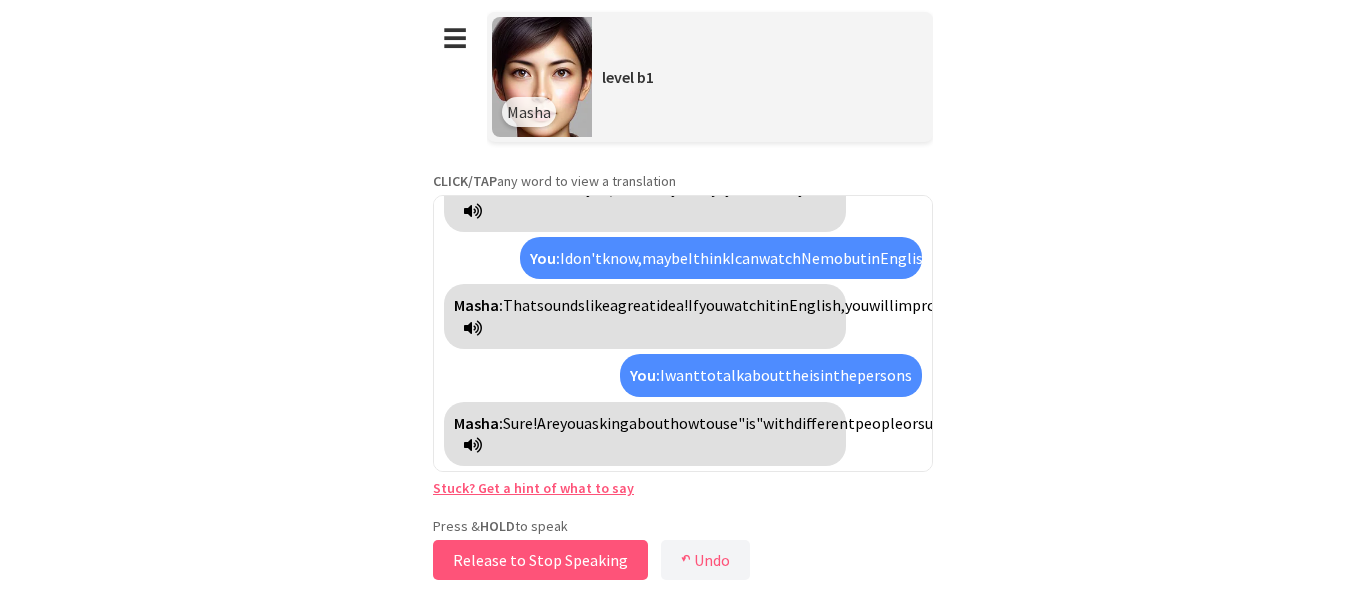 click on "Release to Stop Speaking" at bounding box center (540, 560) 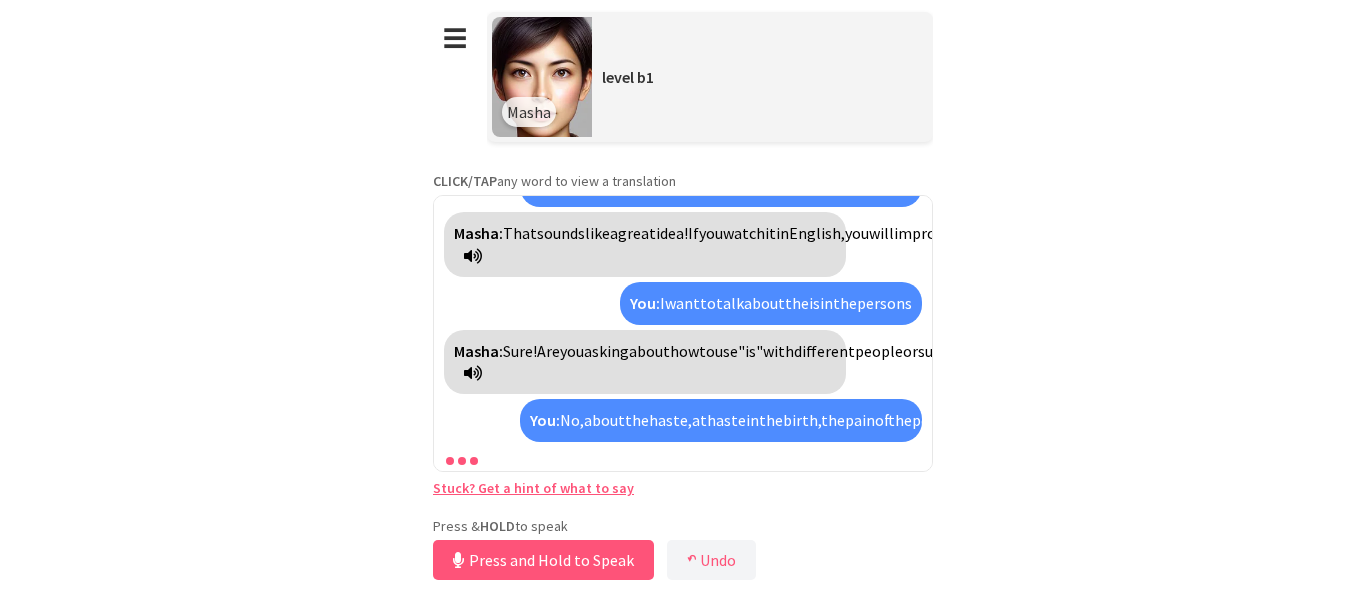 scroll, scrollTop: 408, scrollLeft: 0, axis: vertical 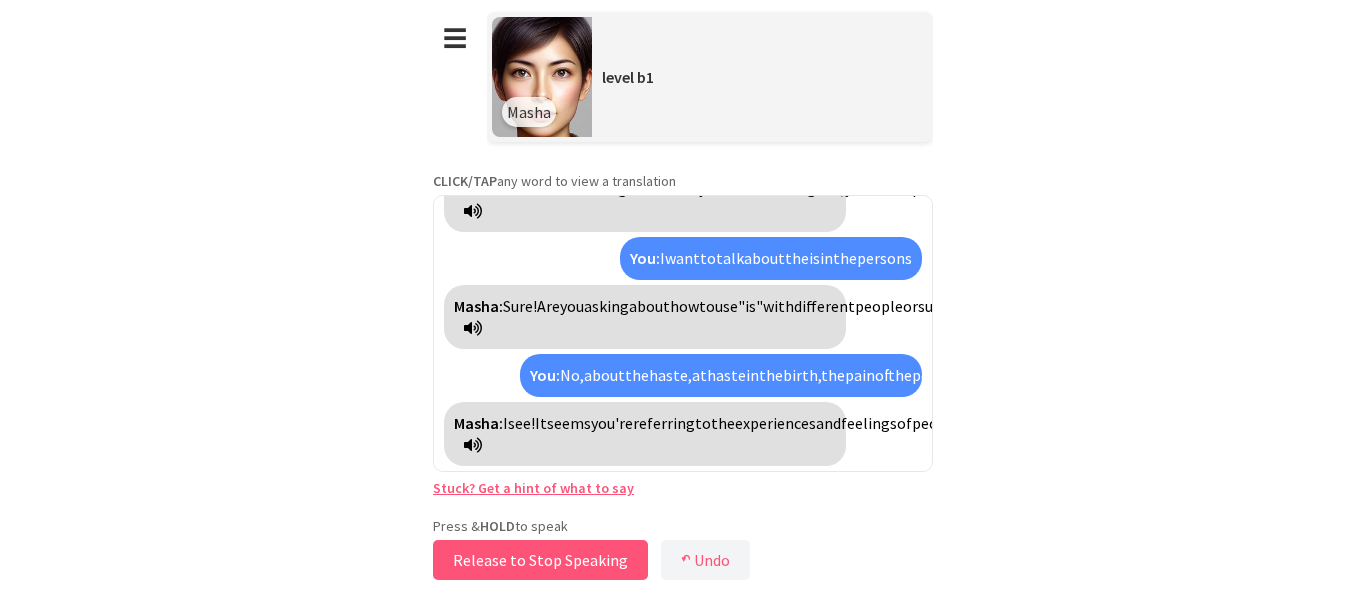 drag, startPoint x: 527, startPoint y: 559, endPoint x: 511, endPoint y: 551, distance: 17.888544 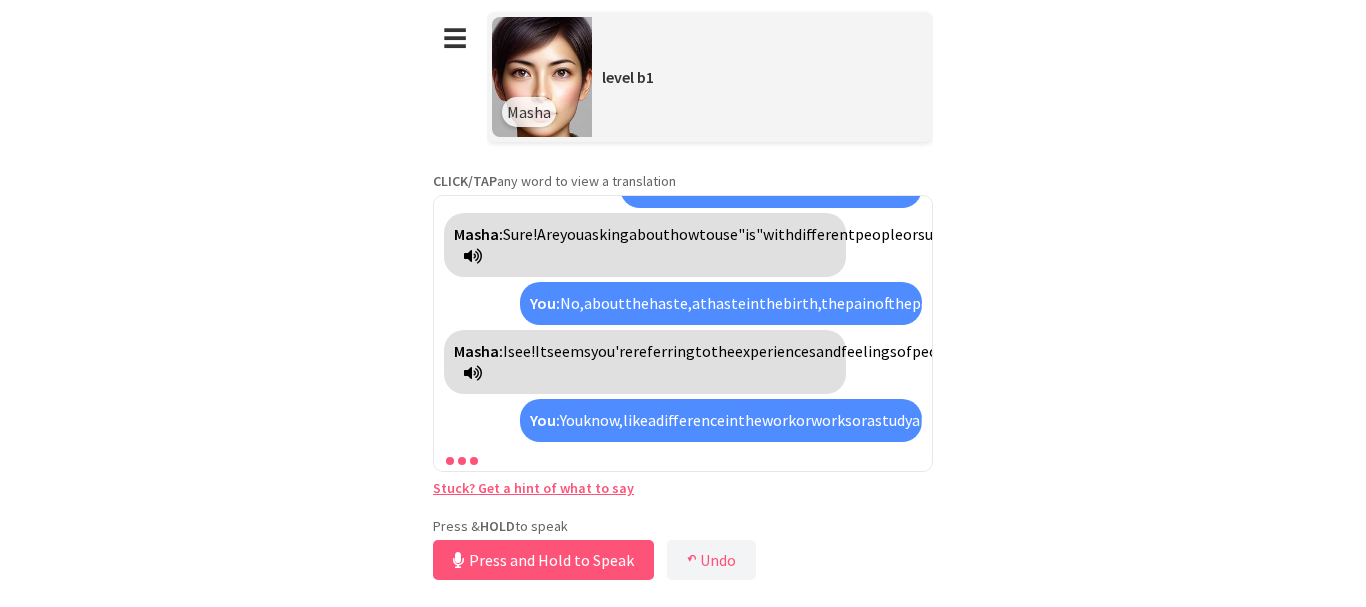 scroll, scrollTop: 682, scrollLeft: 0, axis: vertical 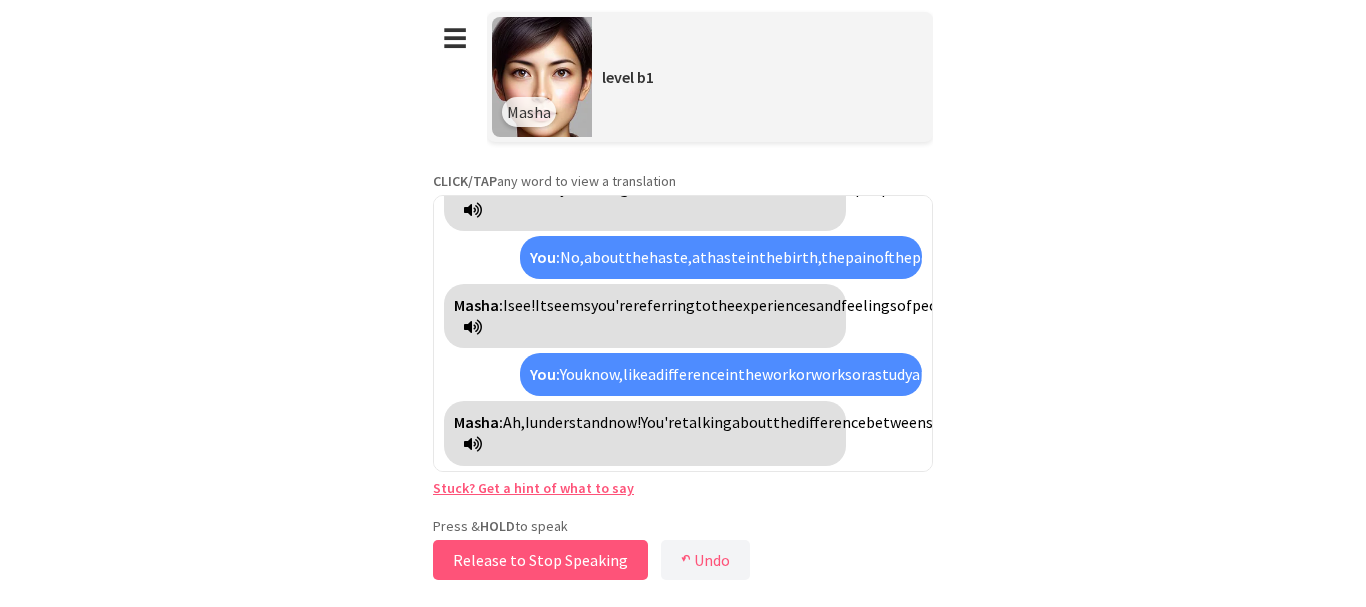 click on "Release to Stop Speaking" at bounding box center (540, 560) 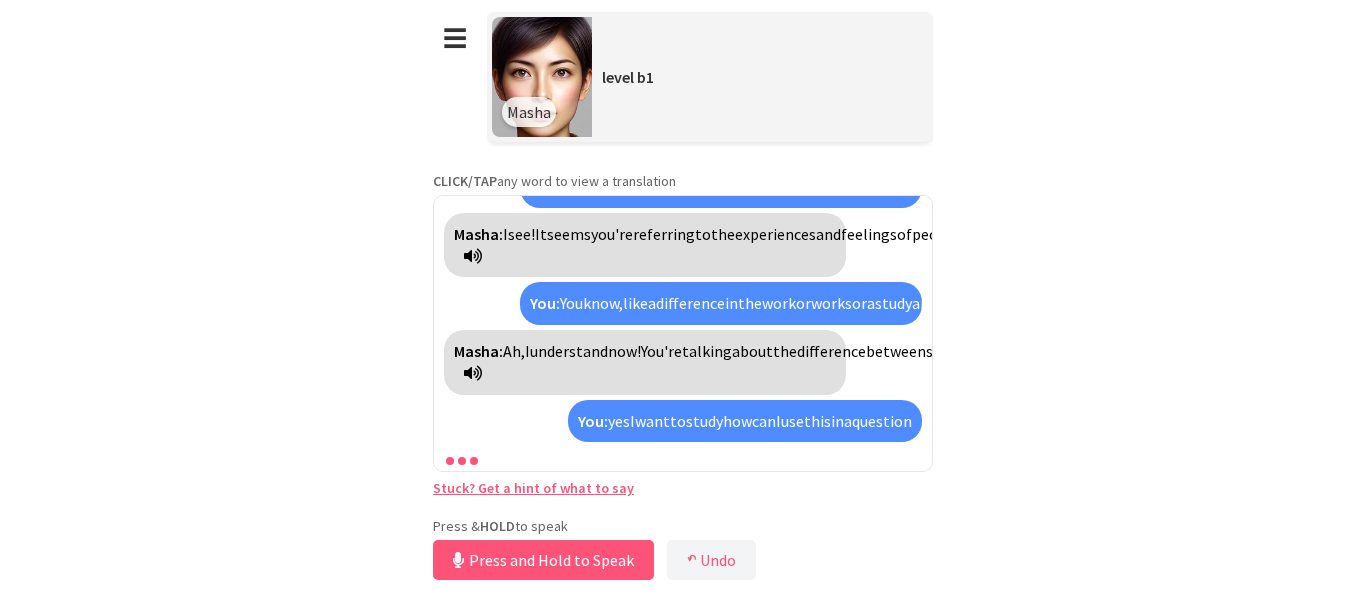 scroll, scrollTop: 1023, scrollLeft: 0, axis: vertical 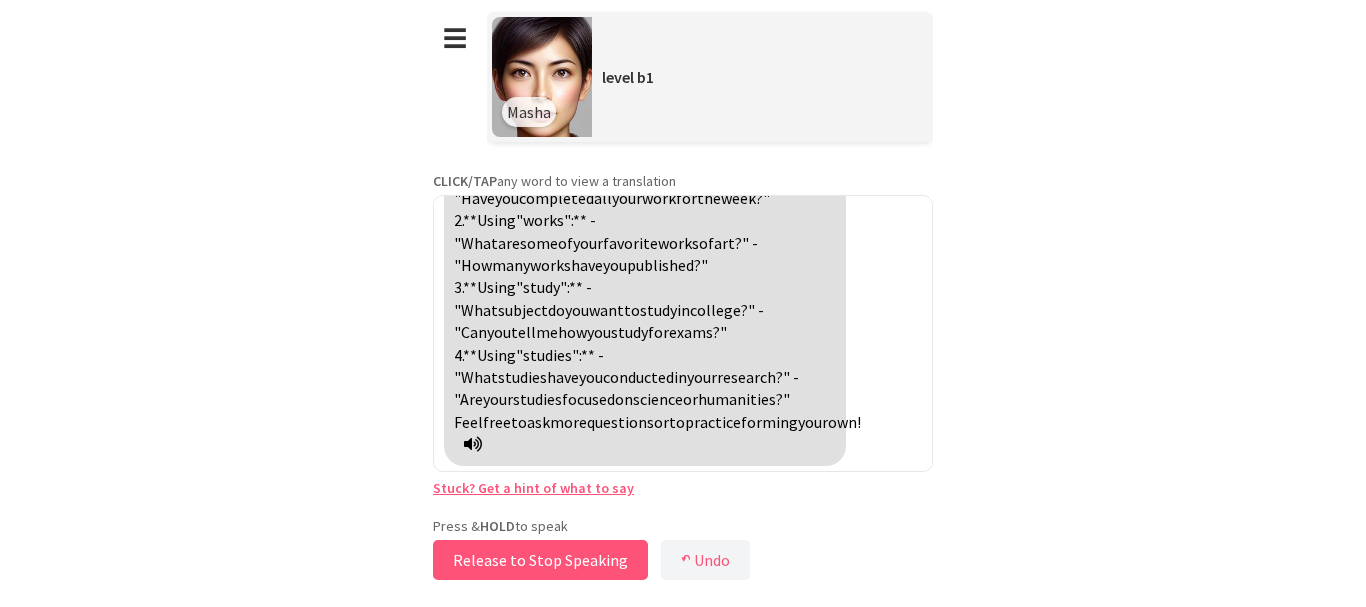 click on "Release to Stop Speaking" at bounding box center [540, 560] 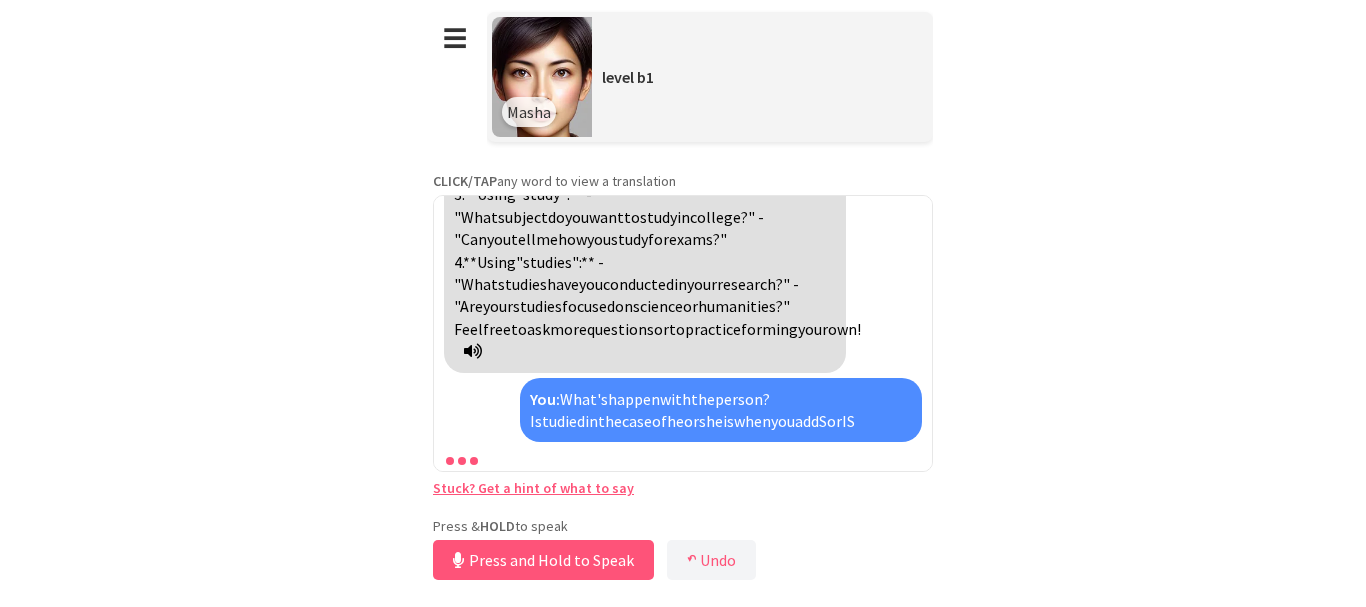 scroll, scrollTop: 1453, scrollLeft: 0, axis: vertical 